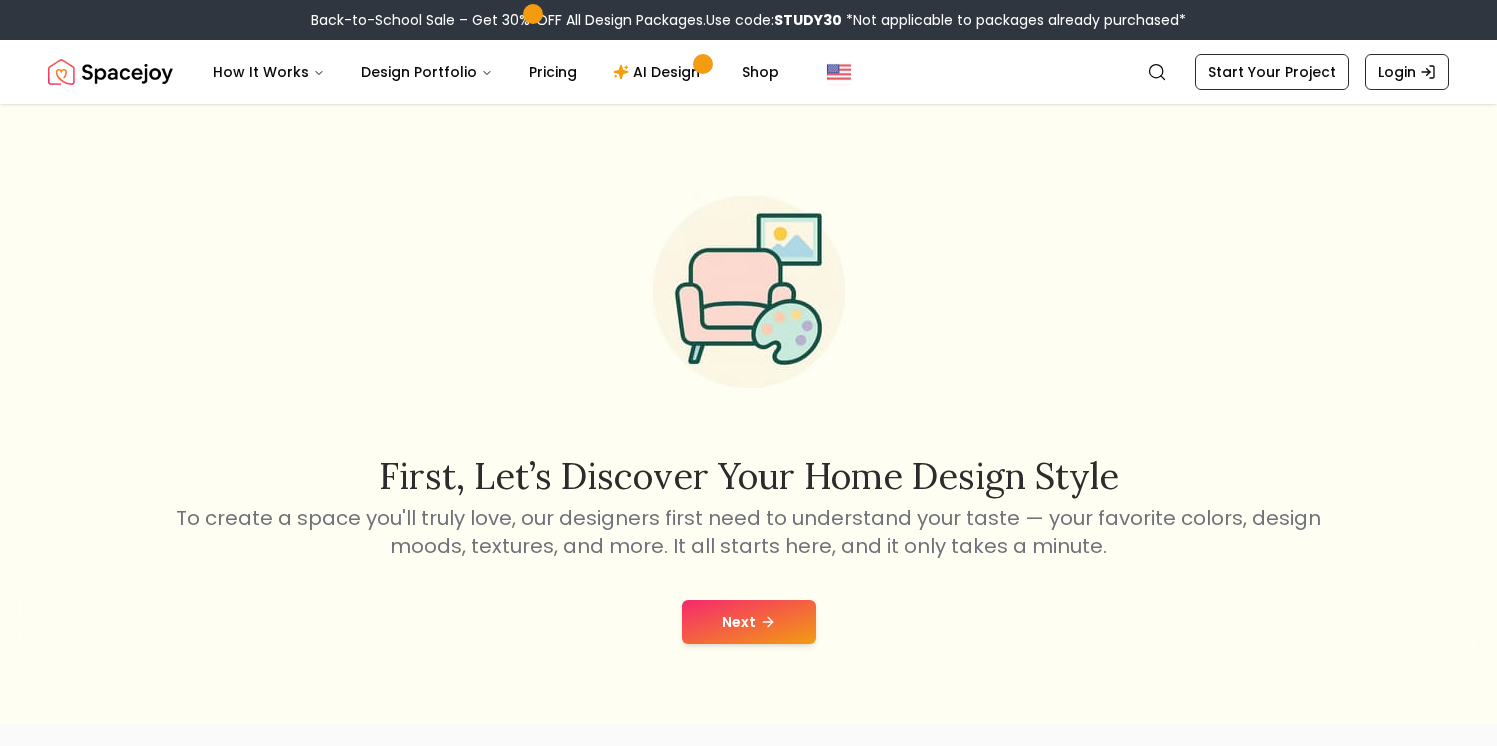 scroll, scrollTop: 0, scrollLeft: 0, axis: both 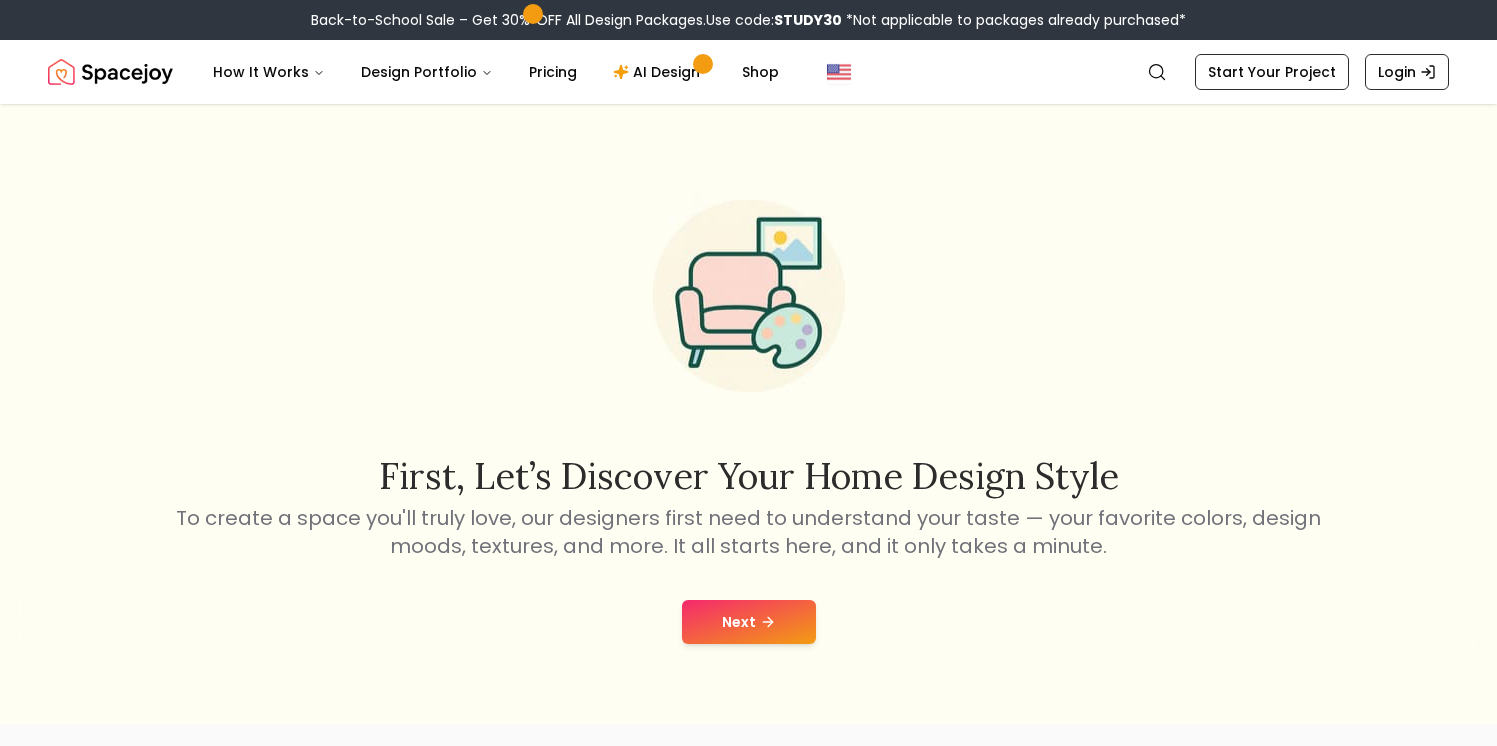 click on "Next" at bounding box center (749, 622) 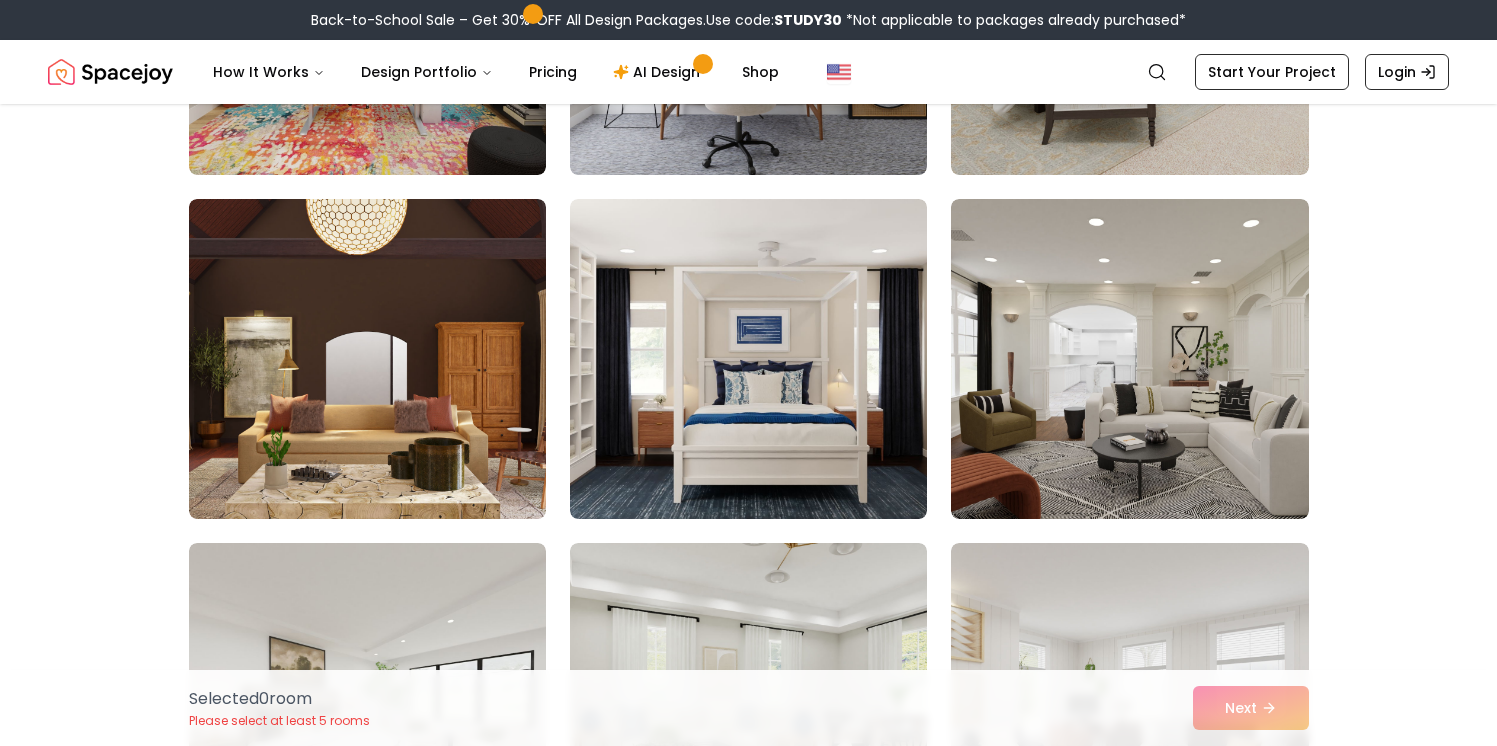 scroll, scrollTop: 717, scrollLeft: 0, axis: vertical 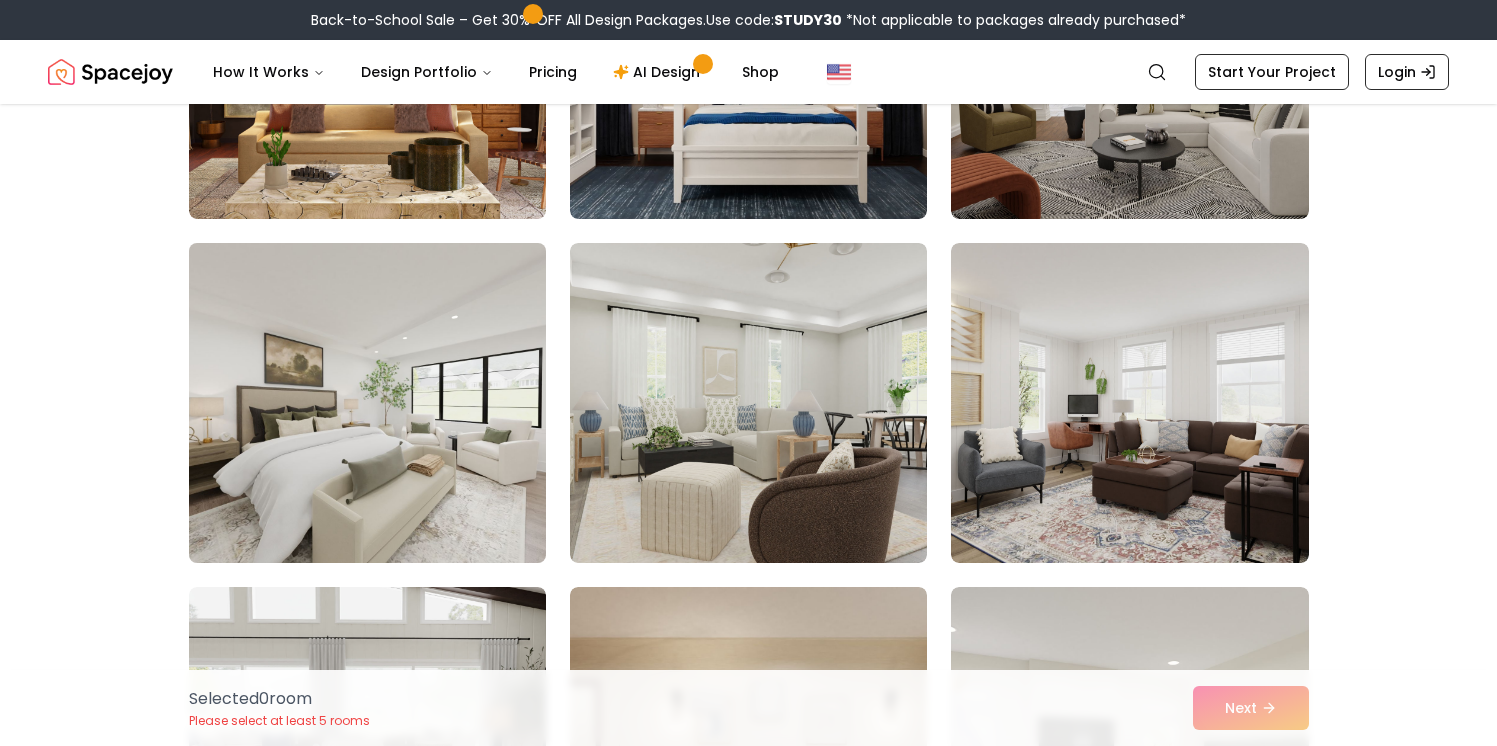 click at bounding box center (367, 403) 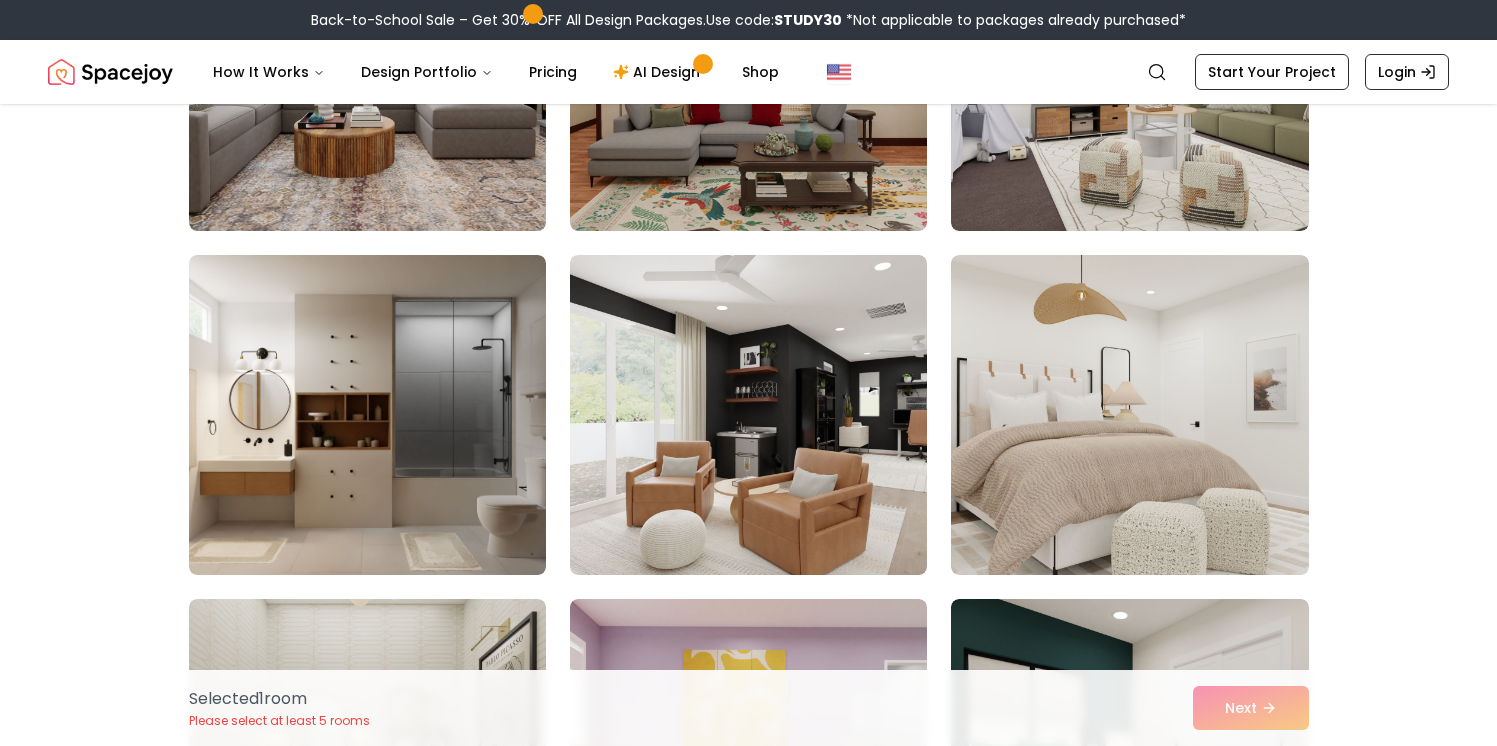 scroll, scrollTop: 1485, scrollLeft: 0, axis: vertical 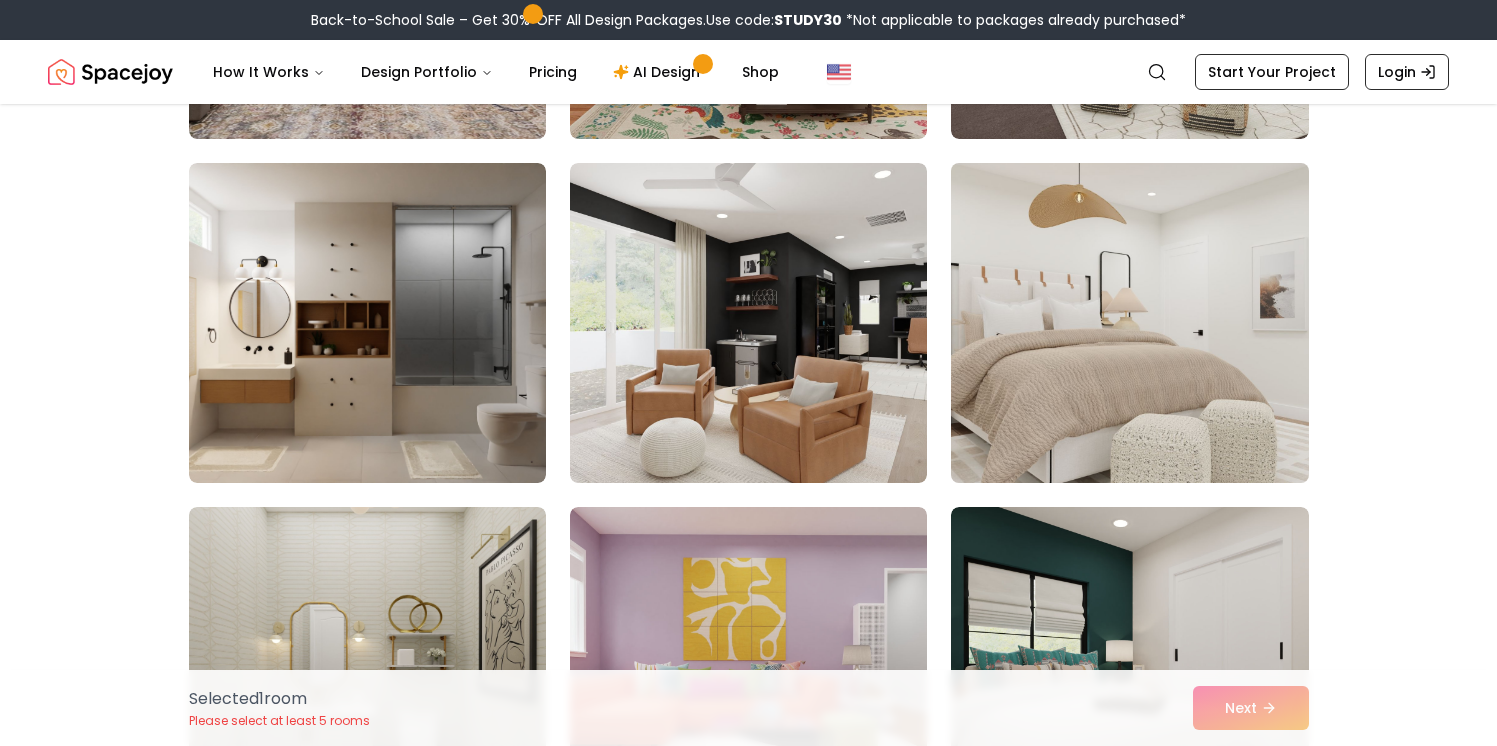 click at bounding box center (1129, 323) 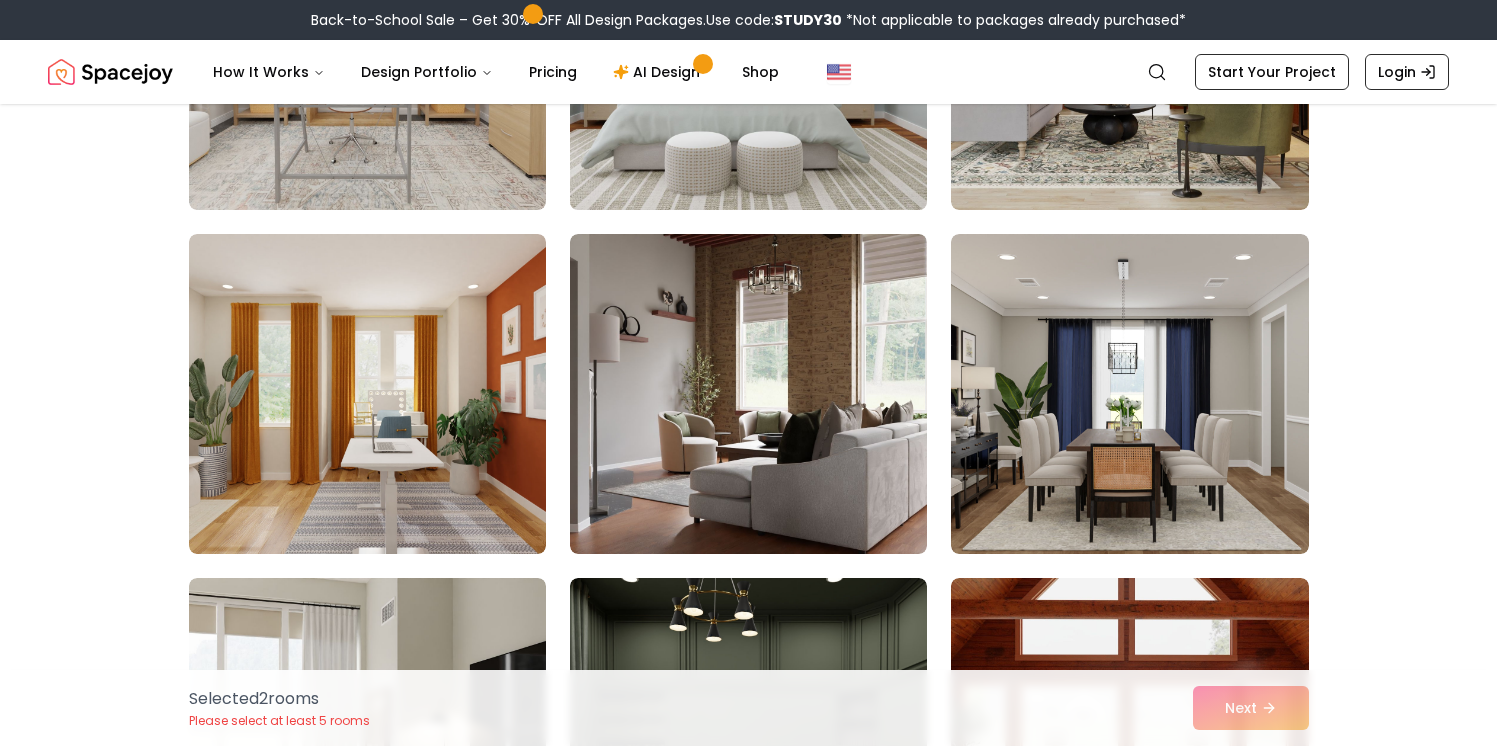 scroll, scrollTop: 2467, scrollLeft: 0, axis: vertical 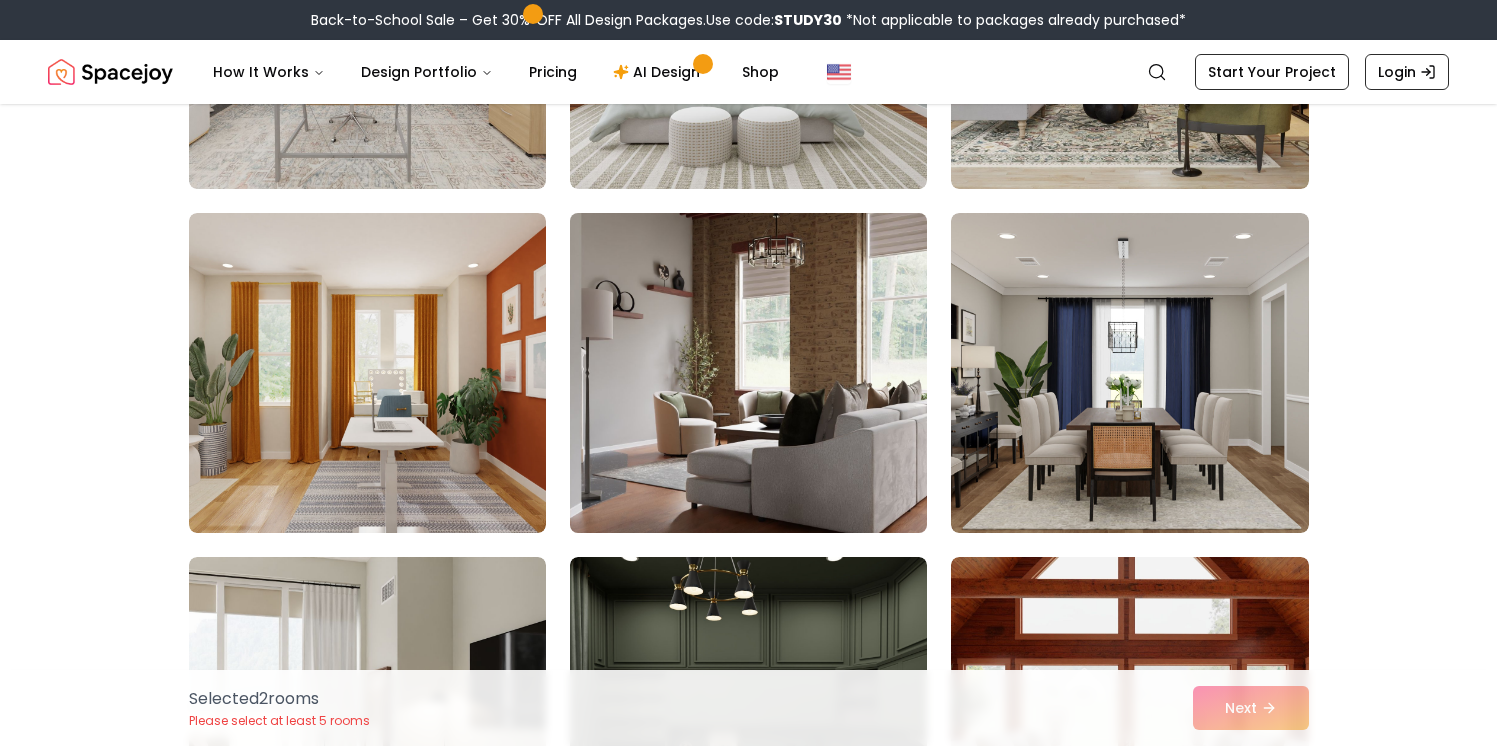 click at bounding box center [748, 373] 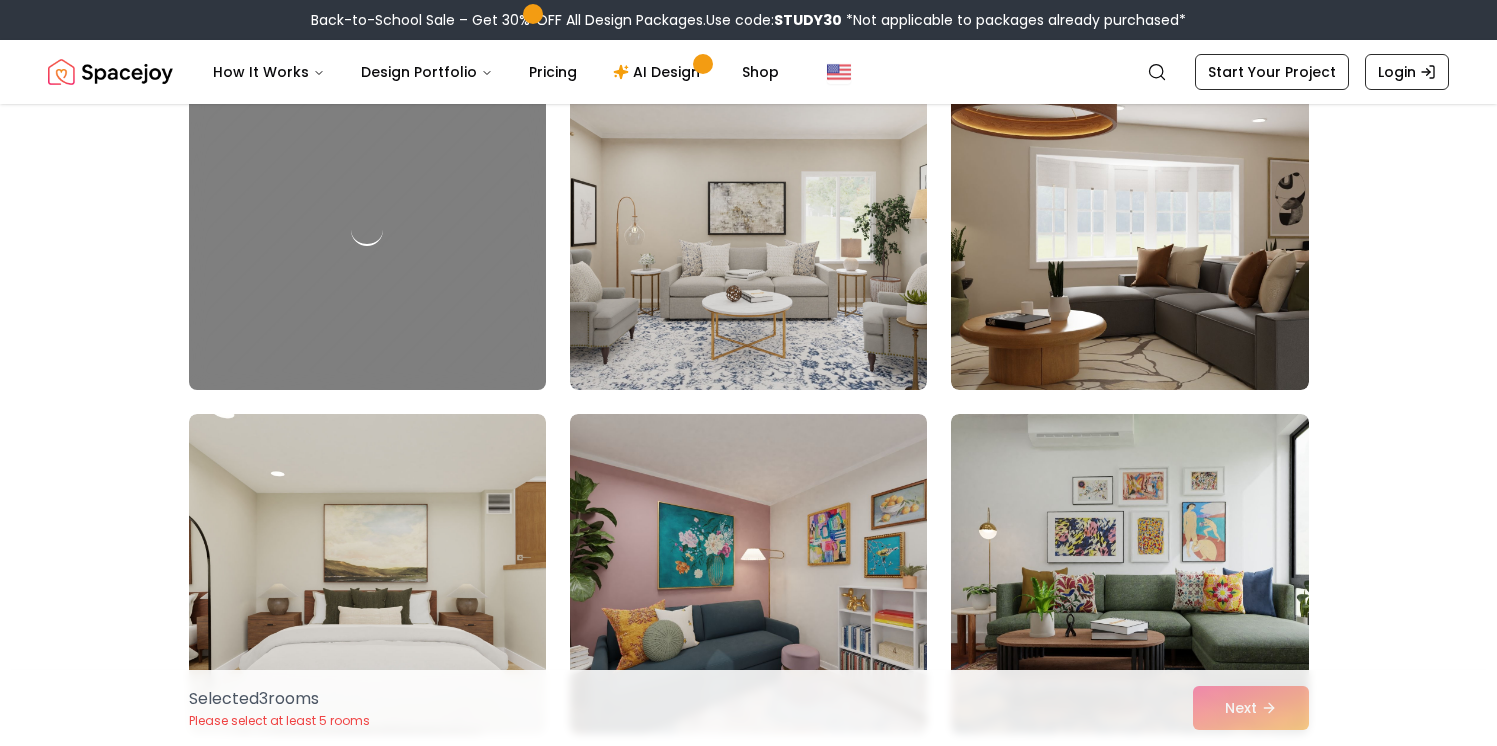 scroll, scrollTop: 4336, scrollLeft: 0, axis: vertical 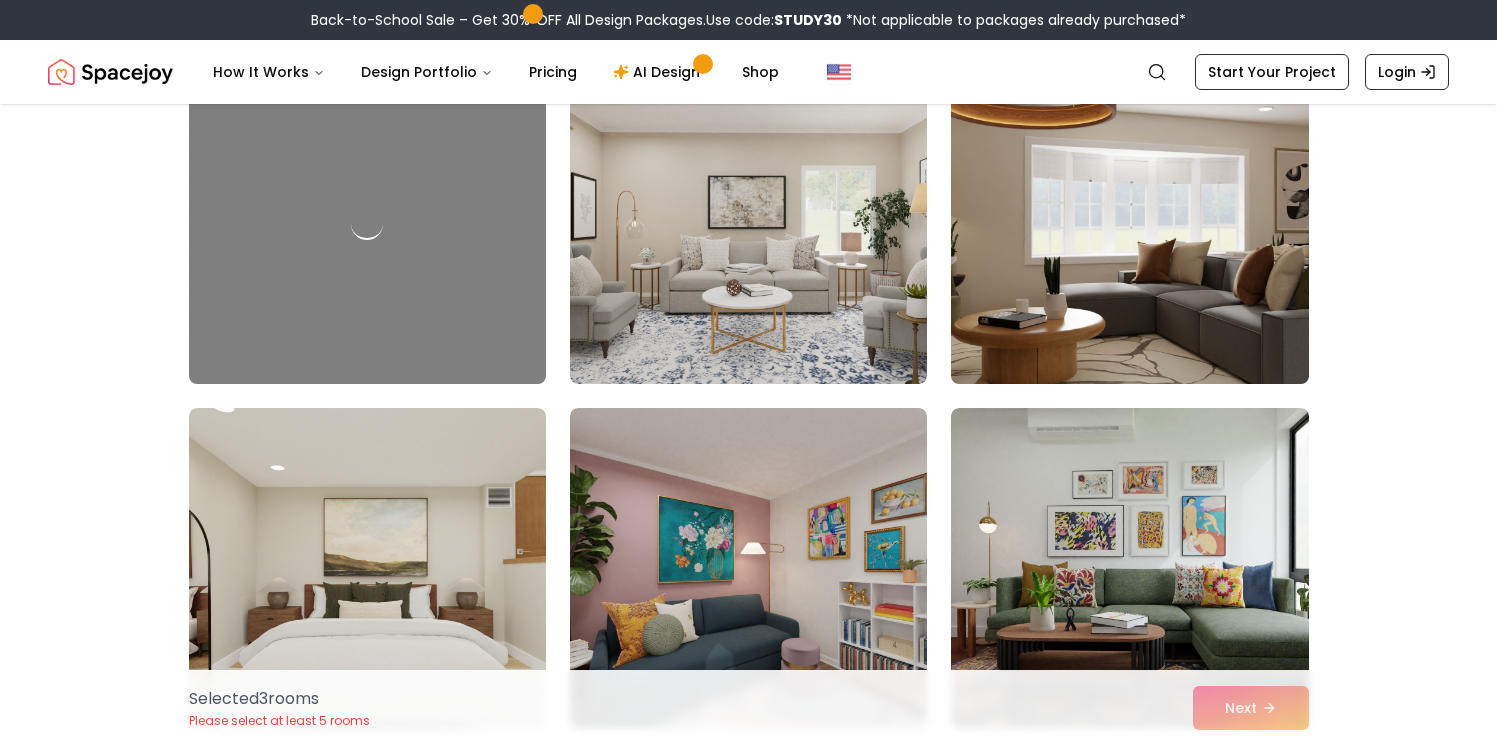 click at bounding box center [1129, 224] 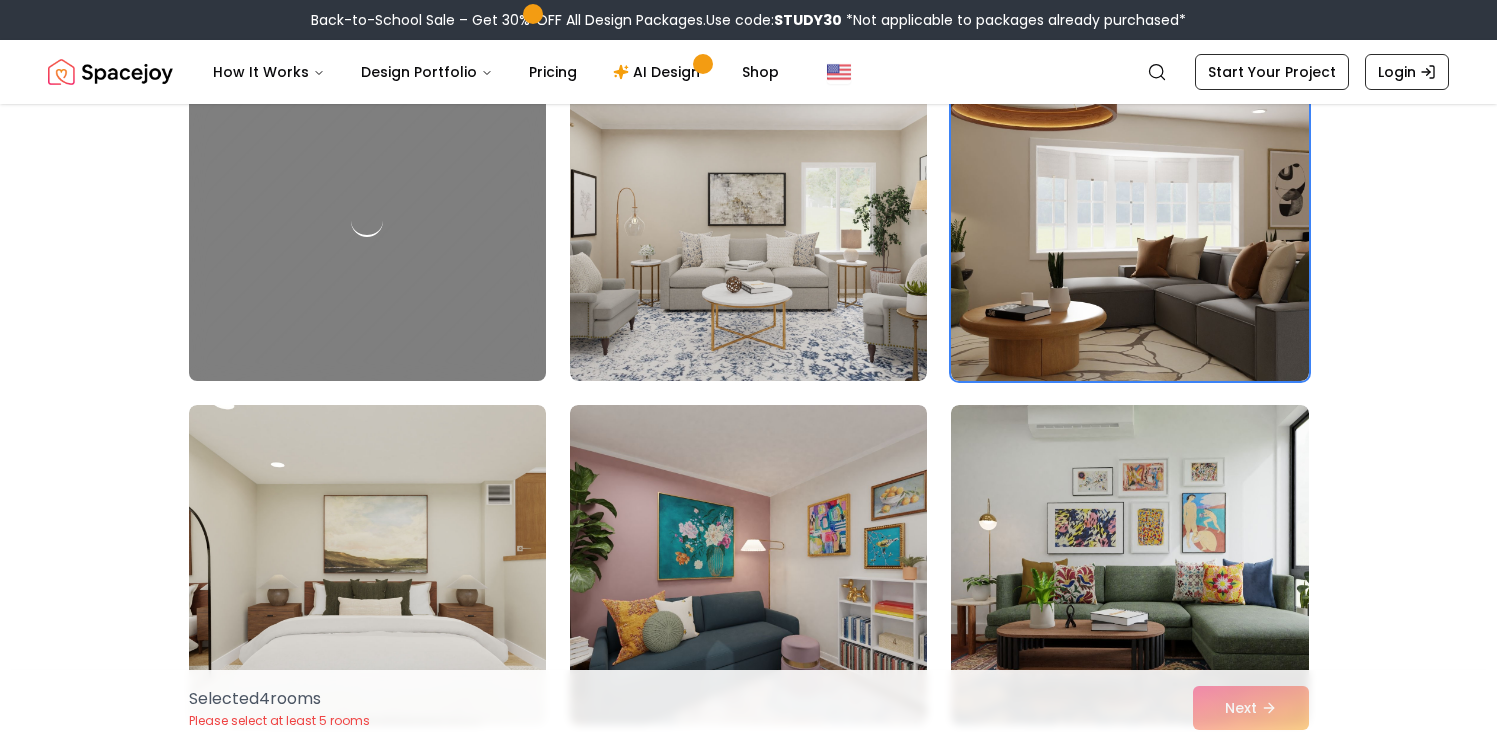 scroll, scrollTop: 4527, scrollLeft: 0, axis: vertical 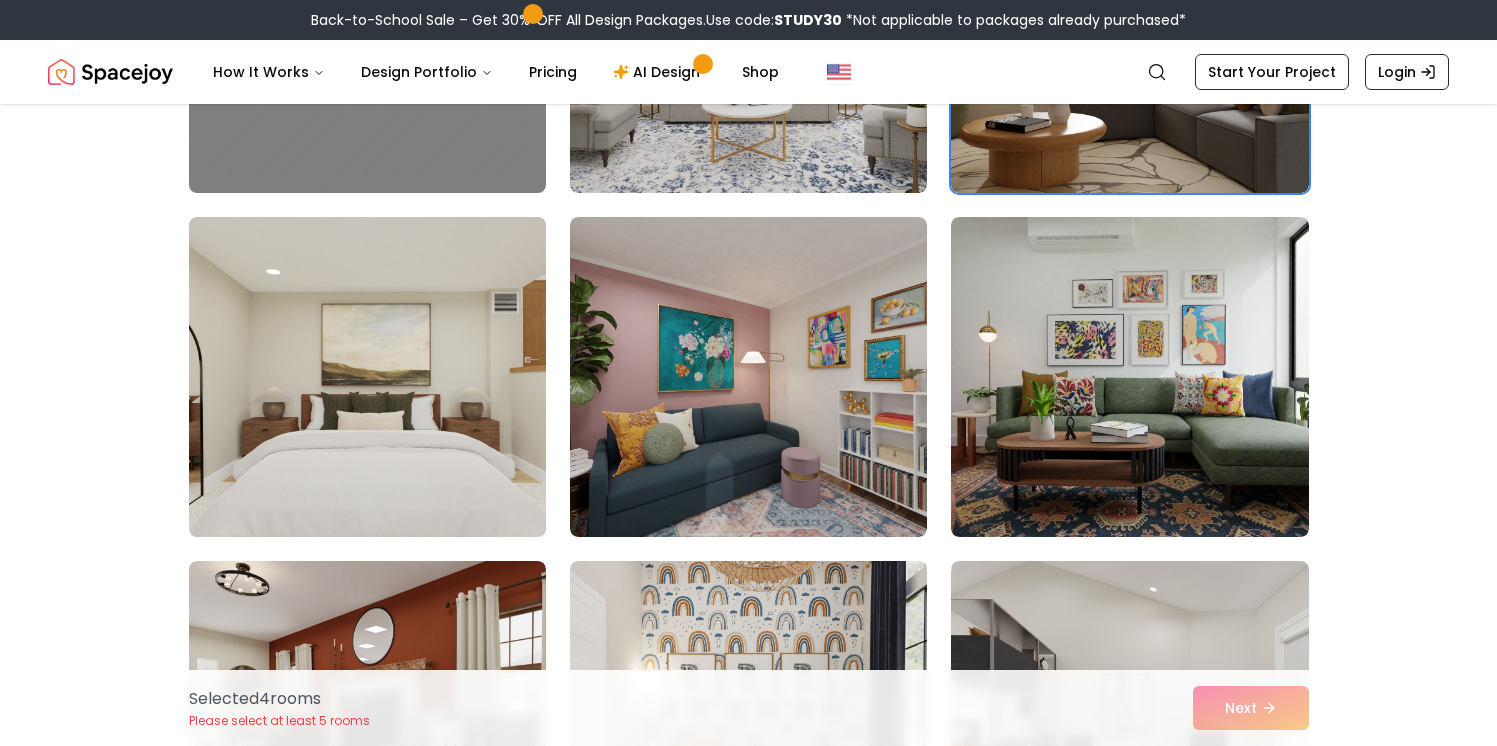 click at bounding box center (367, 377) 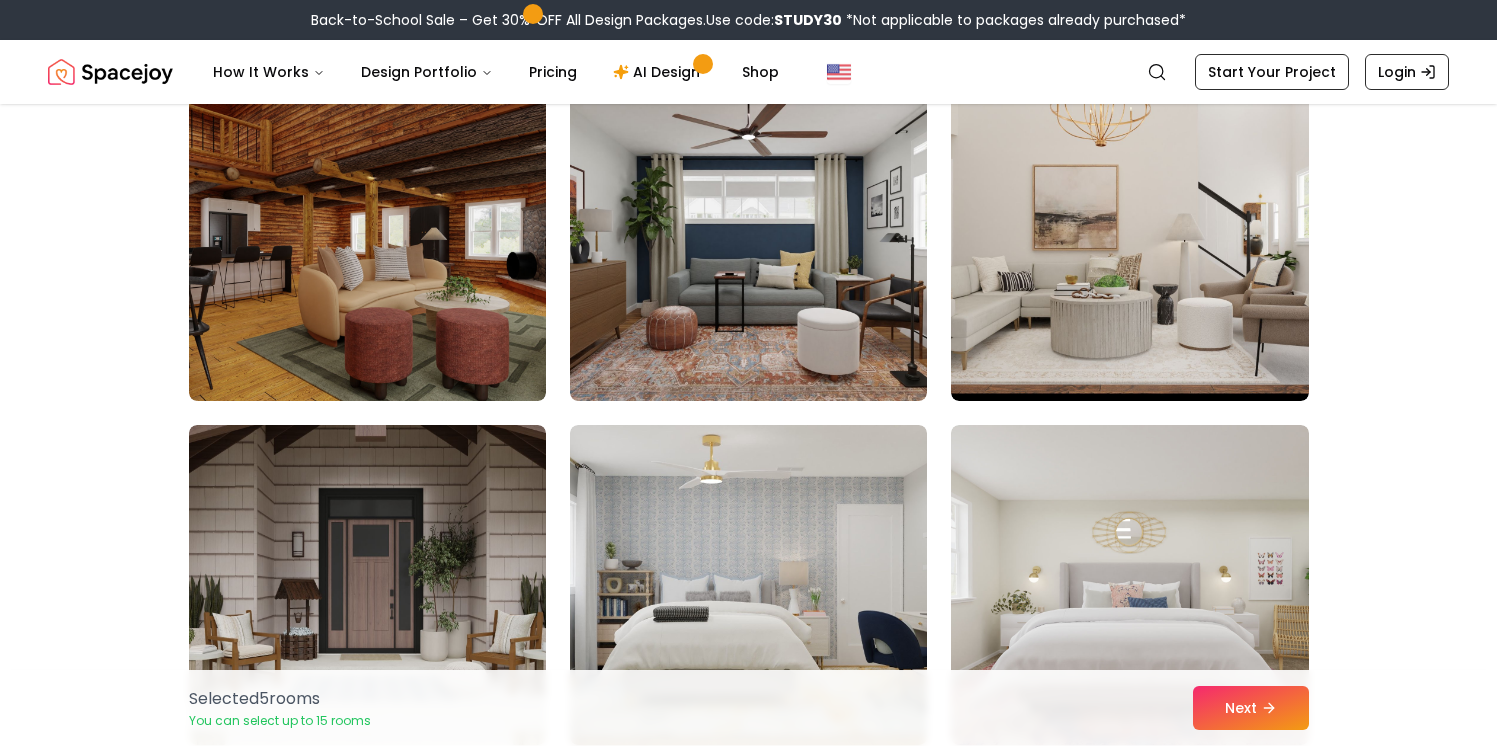 scroll, scrollTop: 9637, scrollLeft: 0, axis: vertical 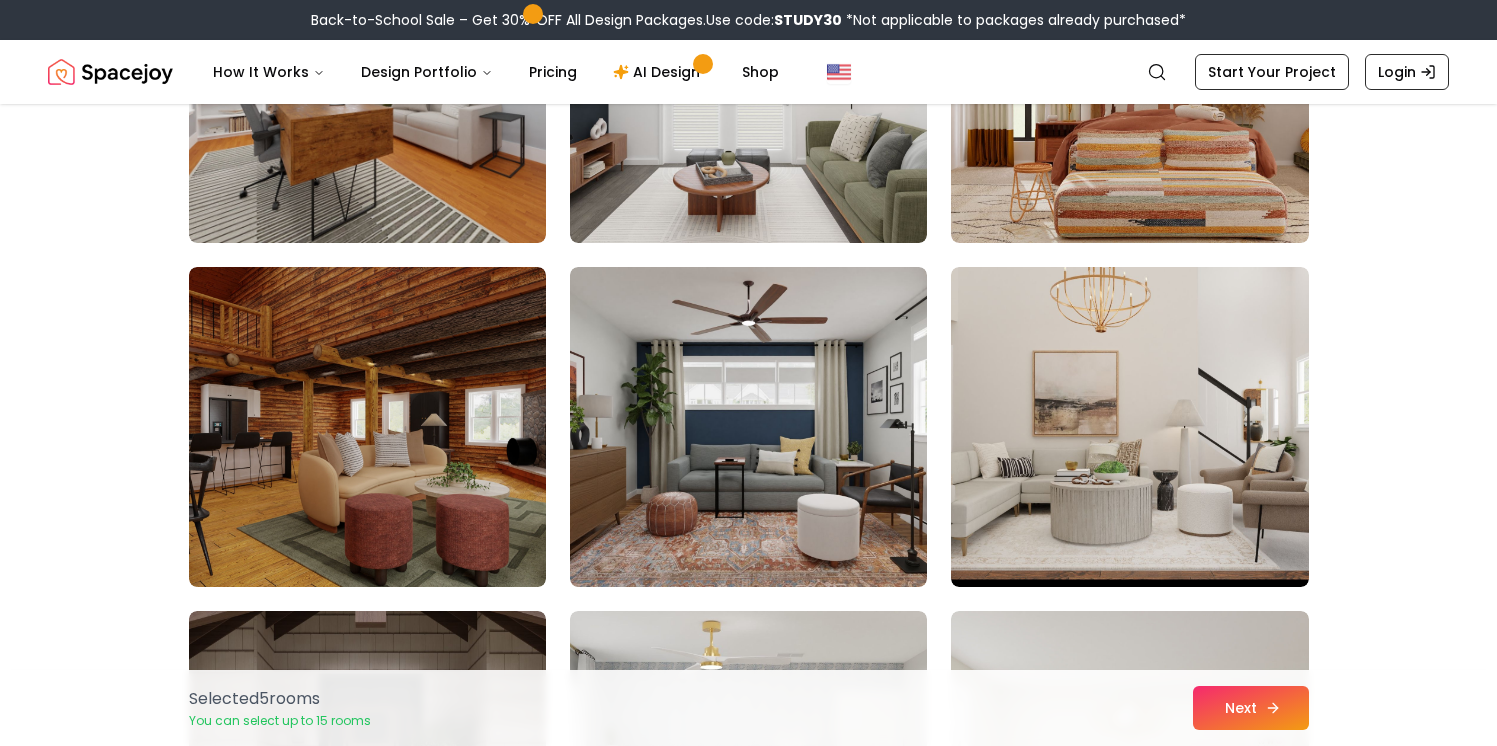 click on "Next" at bounding box center (1251, 708) 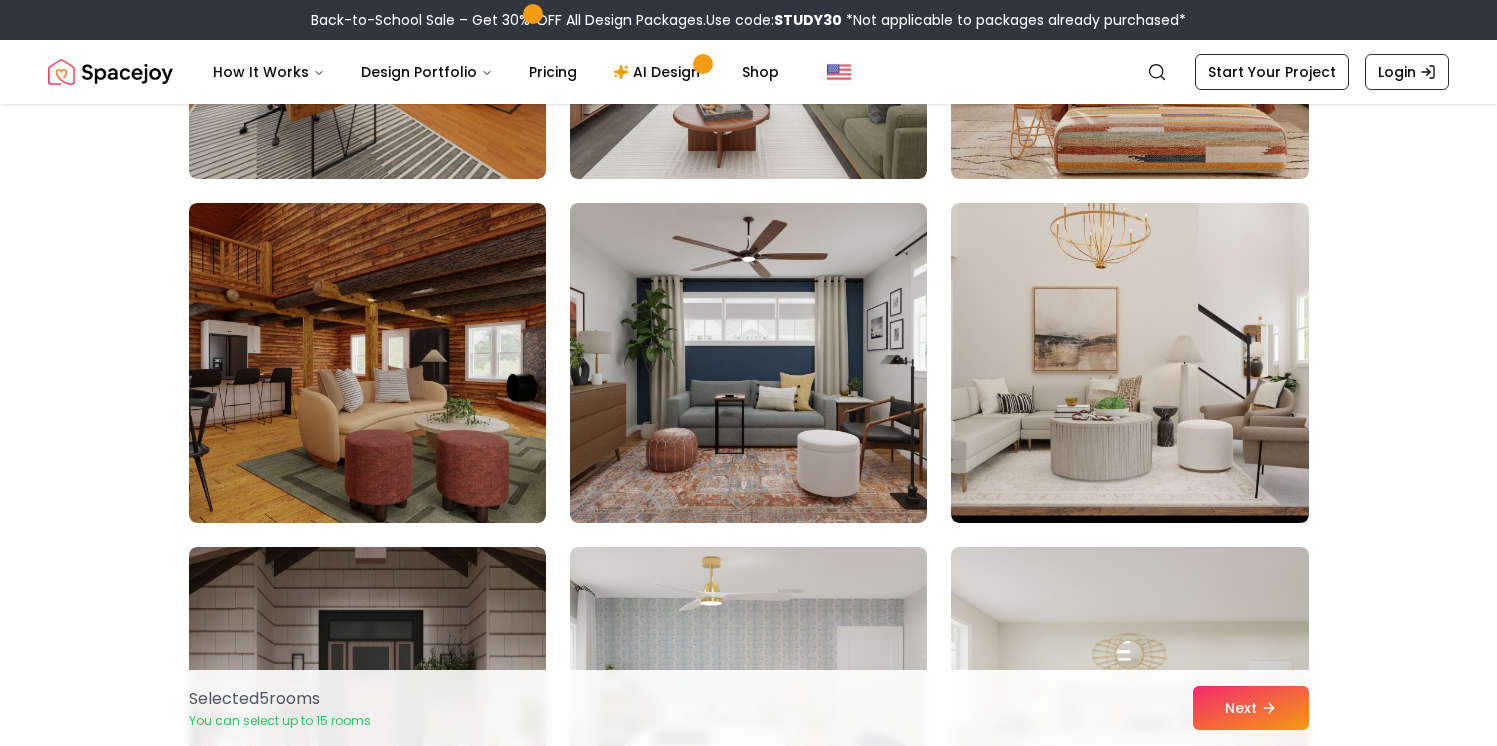 scroll, scrollTop: 9637, scrollLeft: 0, axis: vertical 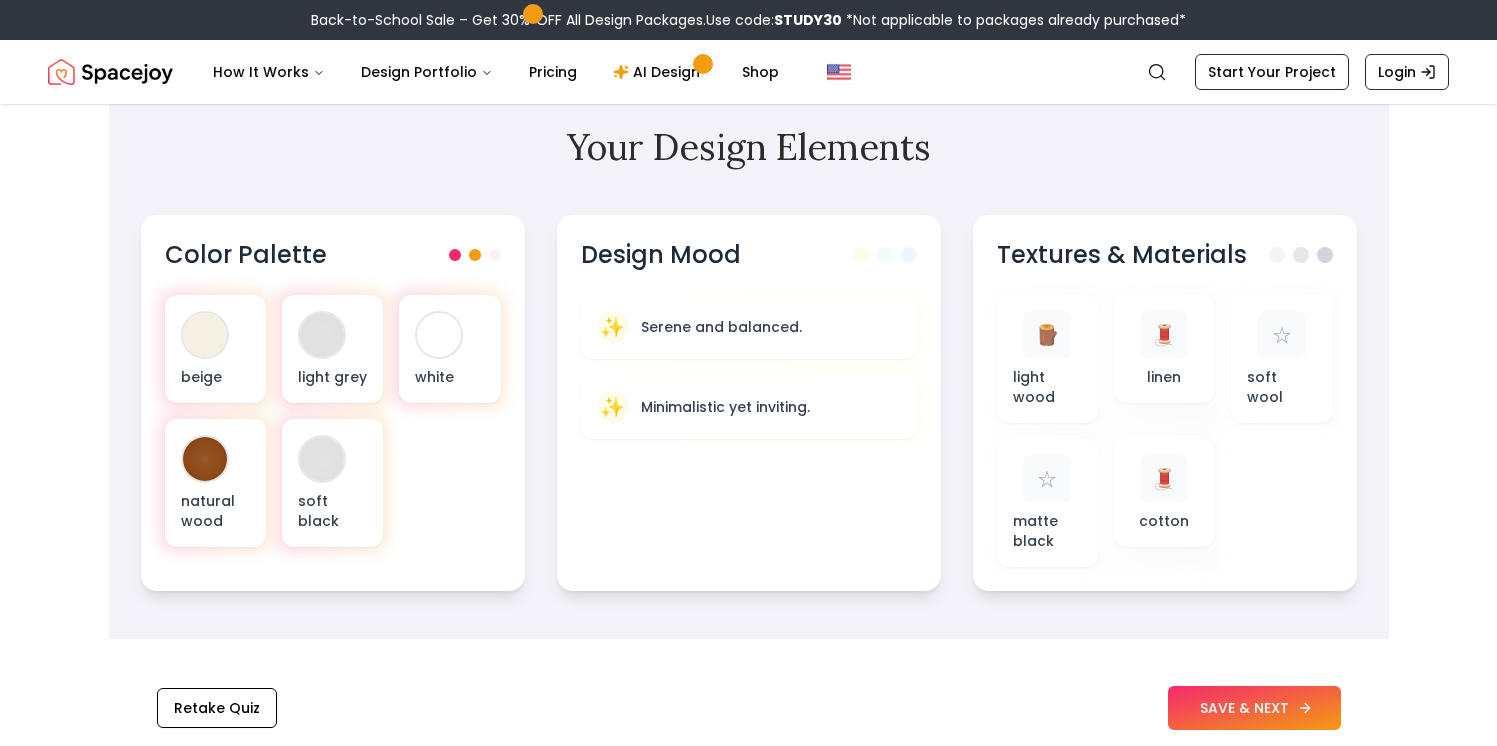 click on "SAVE & NEXT" at bounding box center (1254, 708) 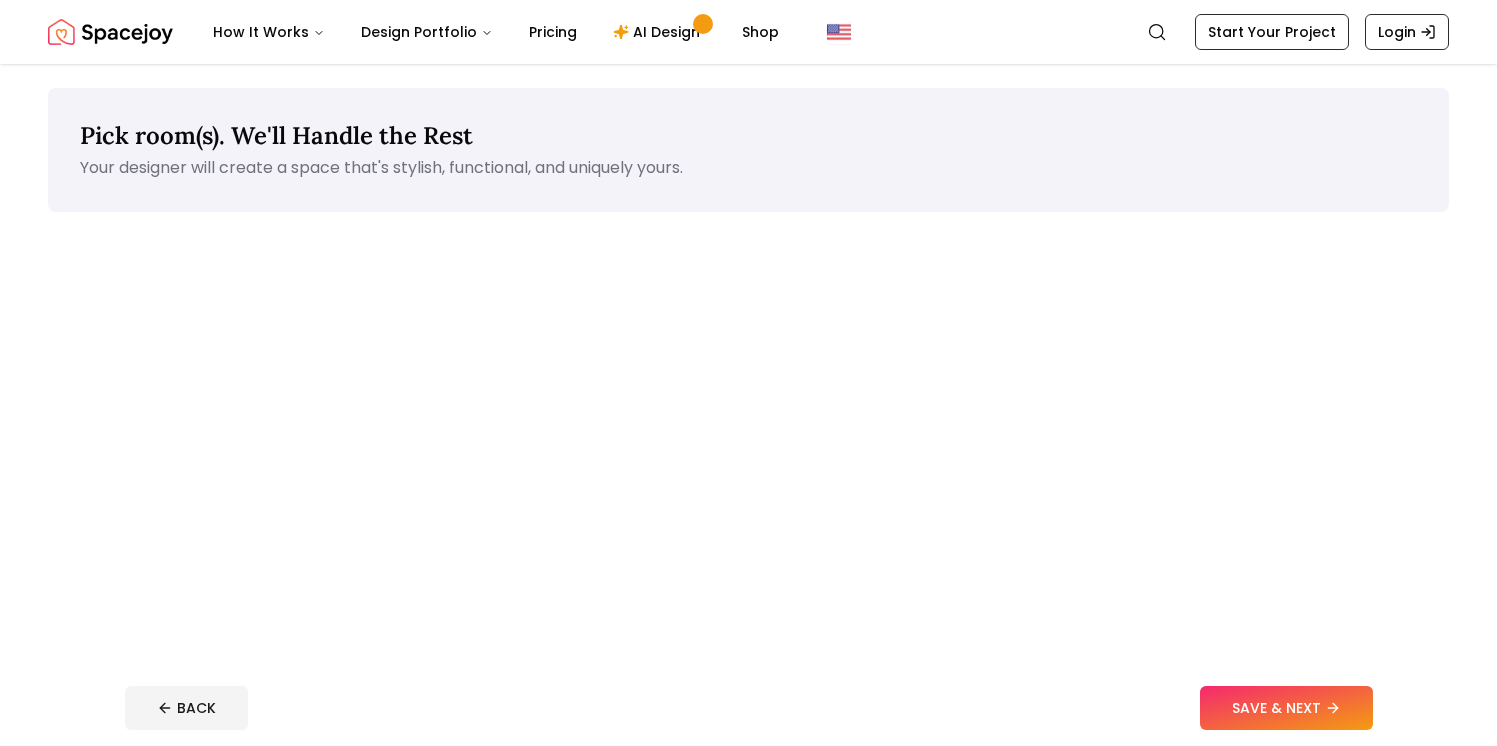 scroll, scrollTop: 0, scrollLeft: 0, axis: both 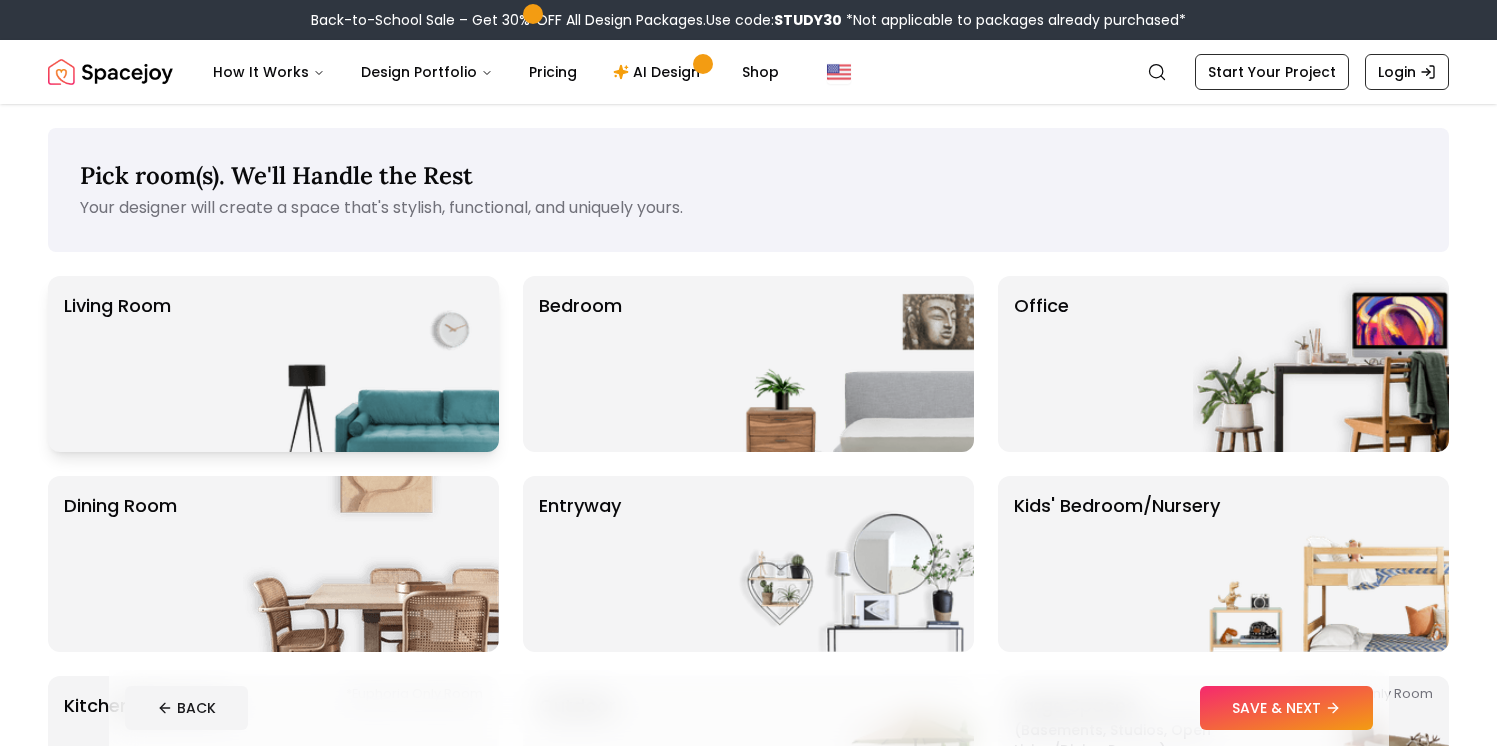 click at bounding box center [371, 364] 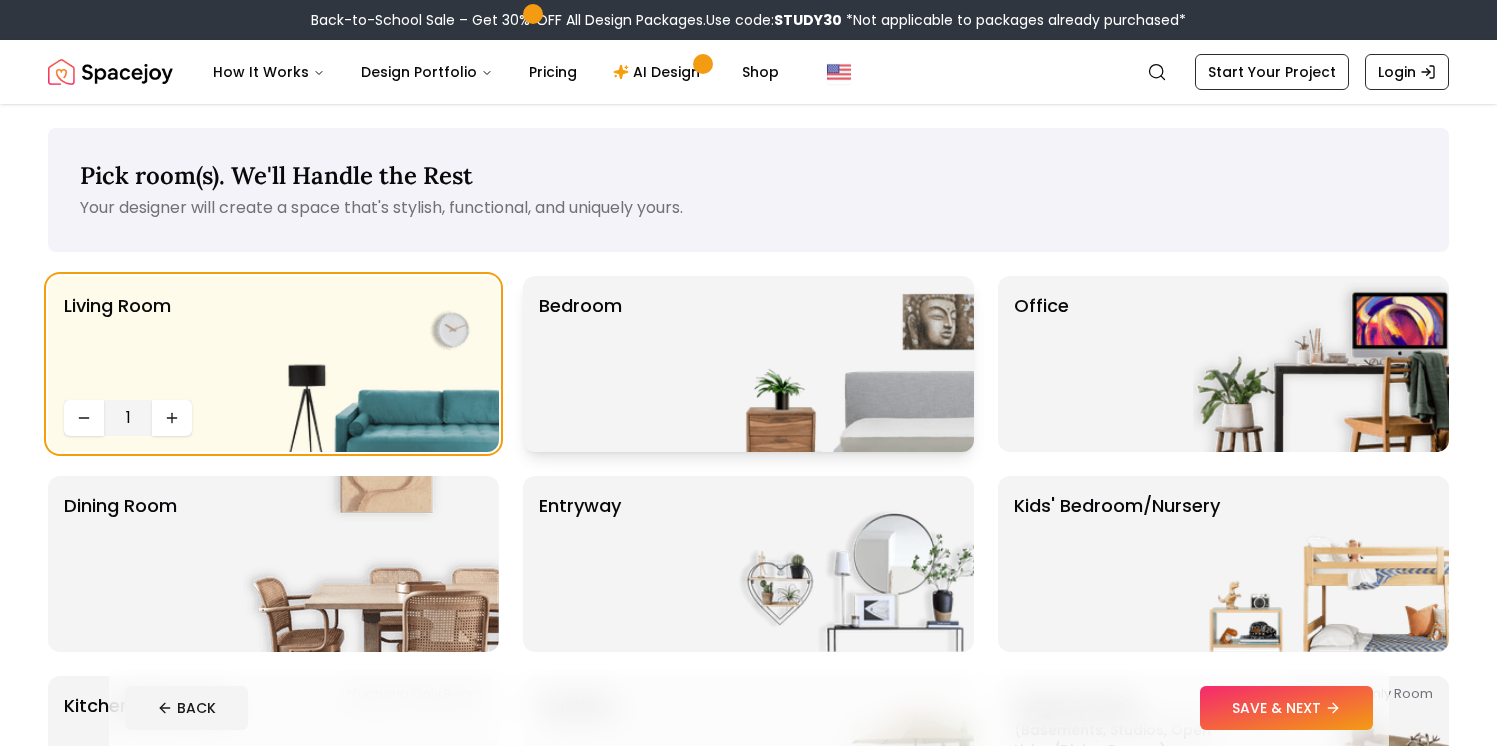 click on "Bedroom" at bounding box center (748, 364) 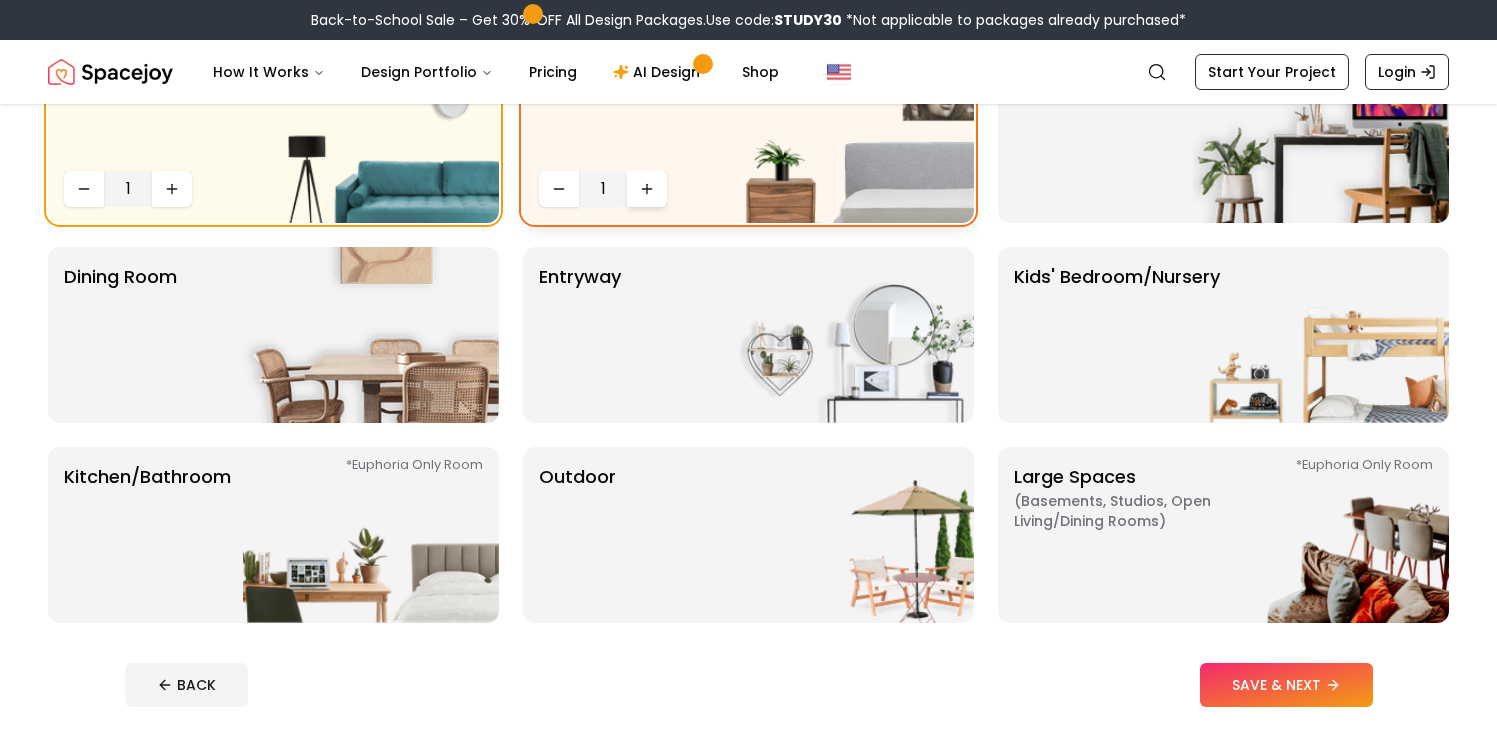 scroll, scrollTop: 301, scrollLeft: 0, axis: vertical 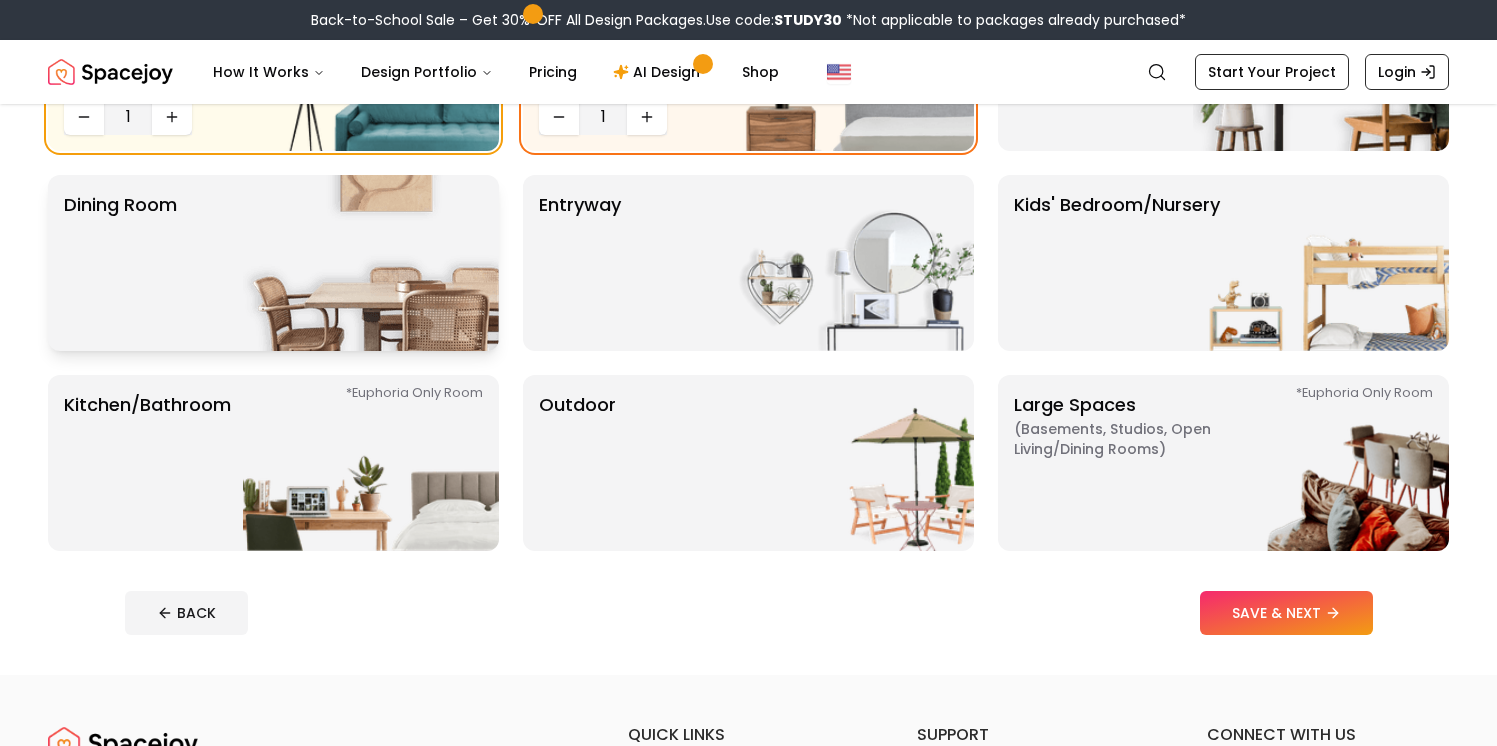 click at bounding box center (371, 263) 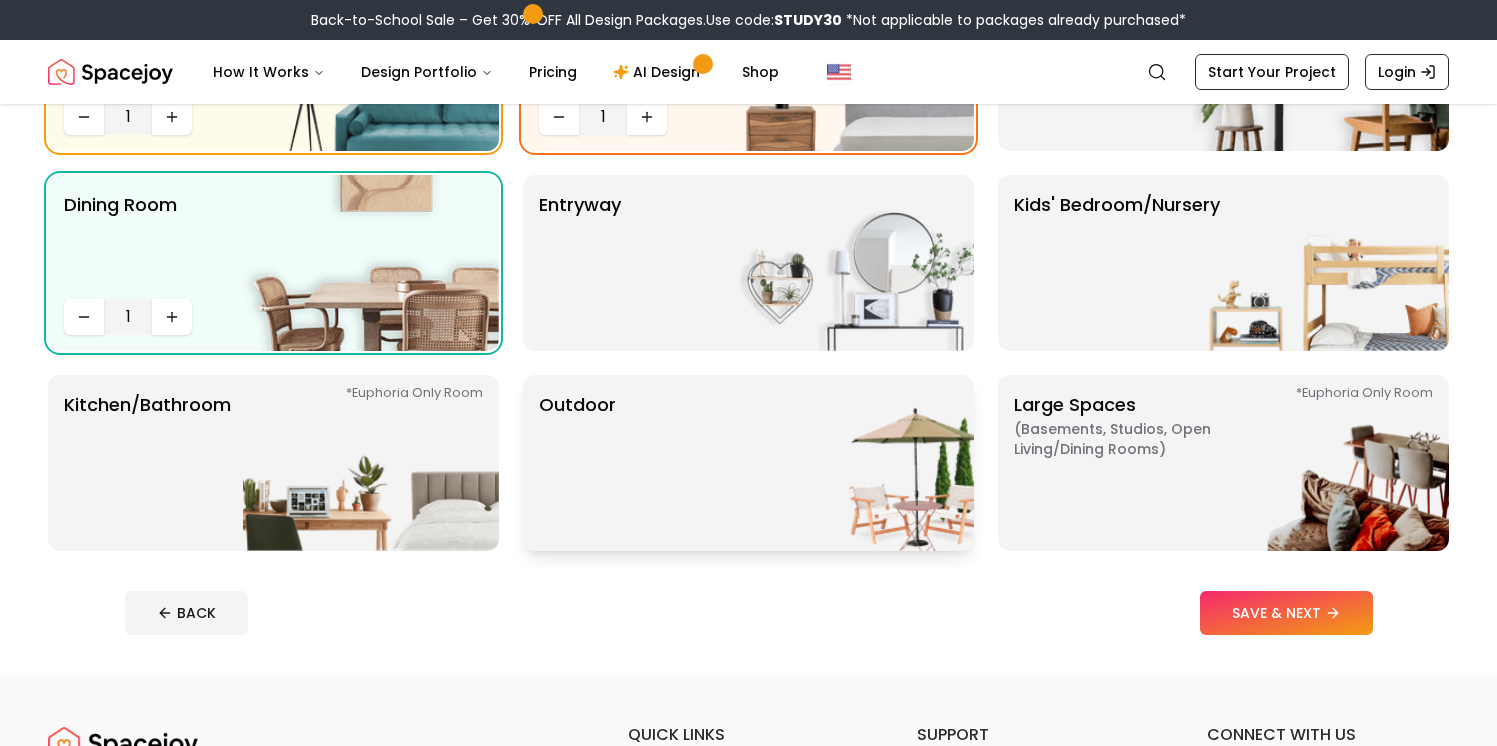 click on "Outdoor" at bounding box center [577, 463] 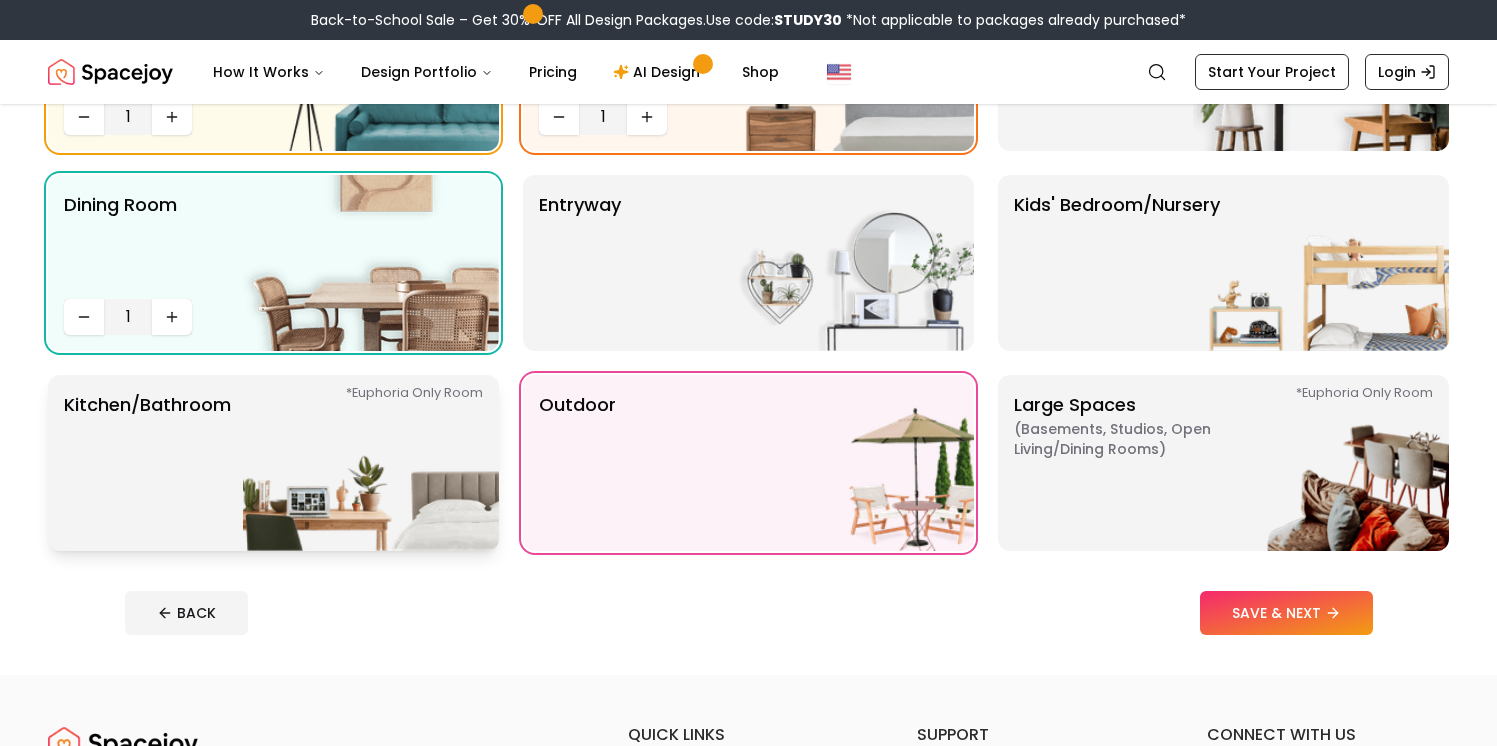 click at bounding box center (371, 463) 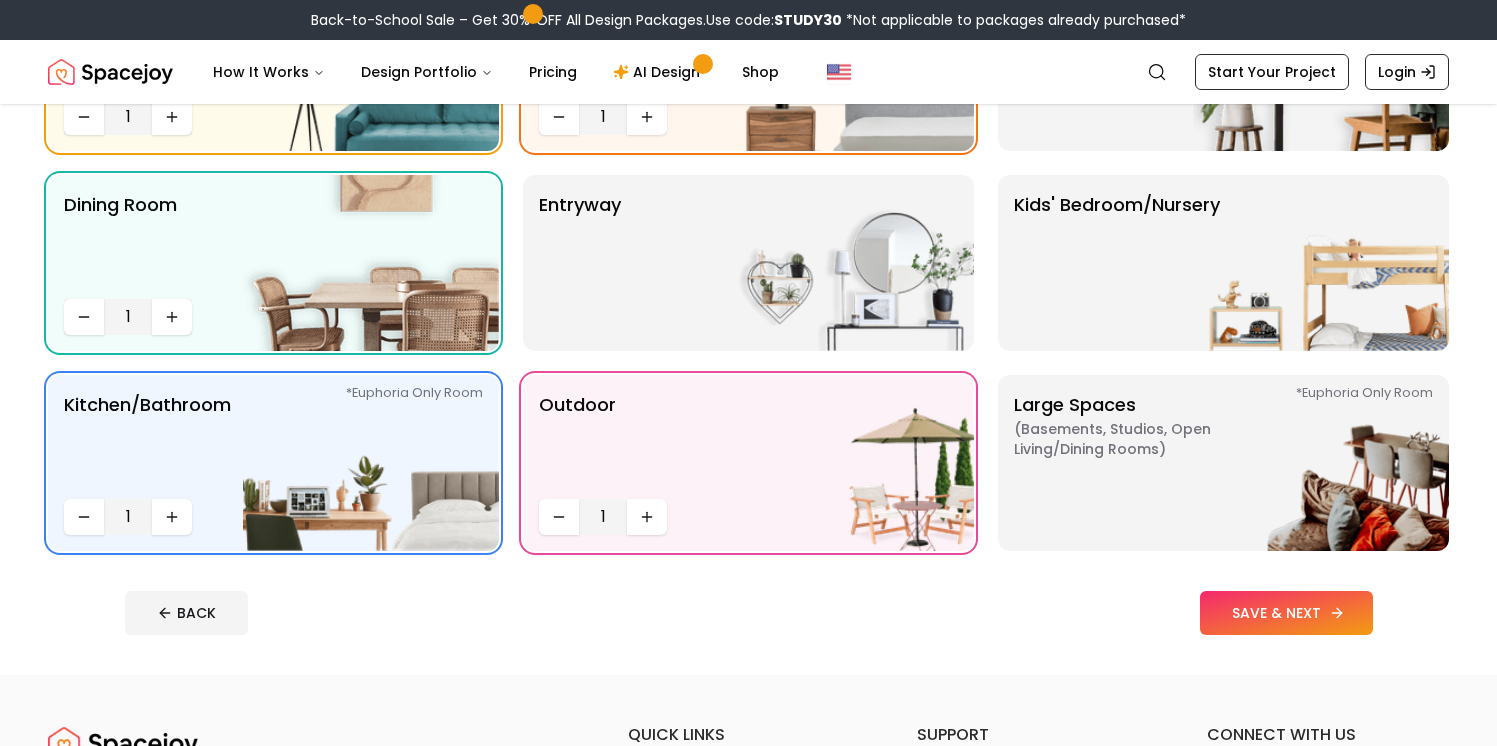 click on "SAVE & NEXT" at bounding box center [1286, 613] 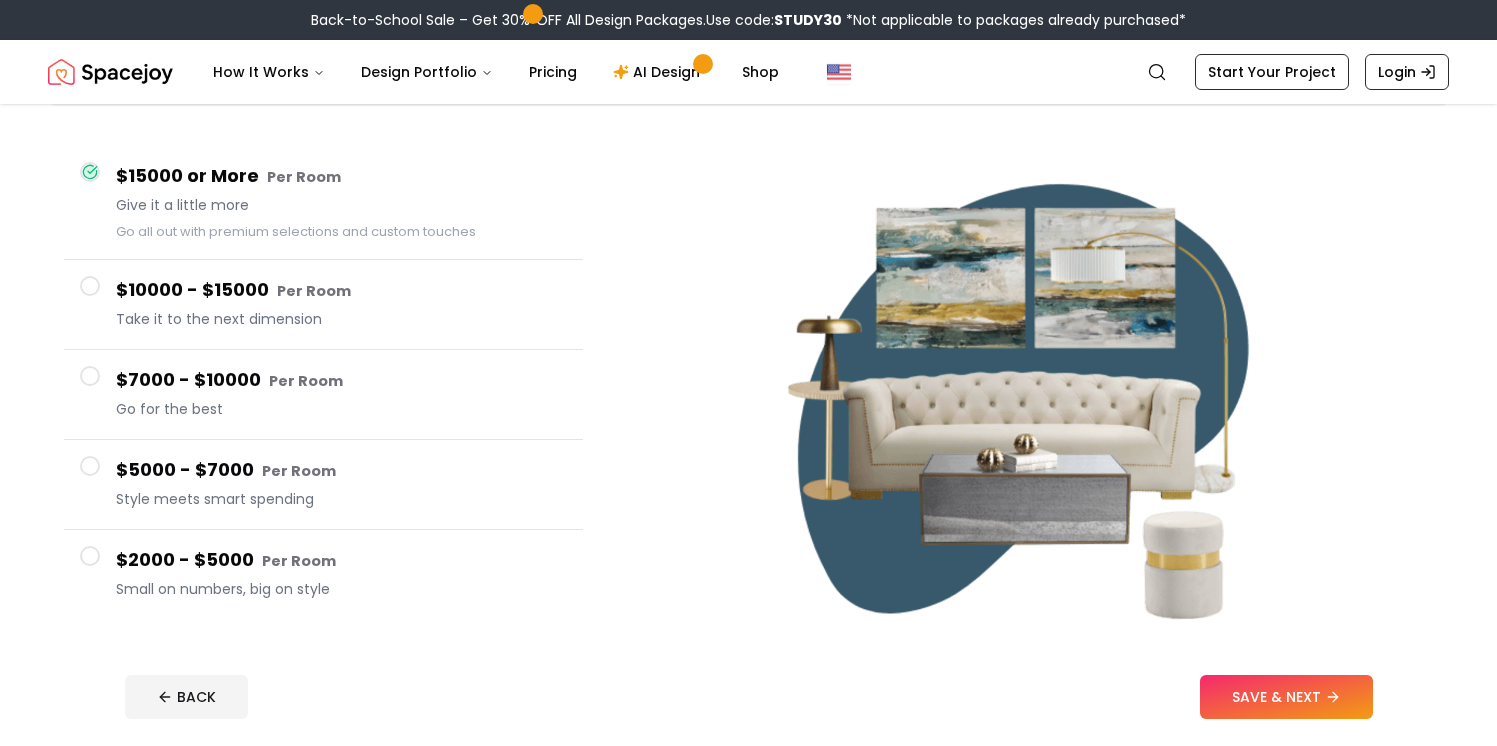 scroll, scrollTop: 191, scrollLeft: 0, axis: vertical 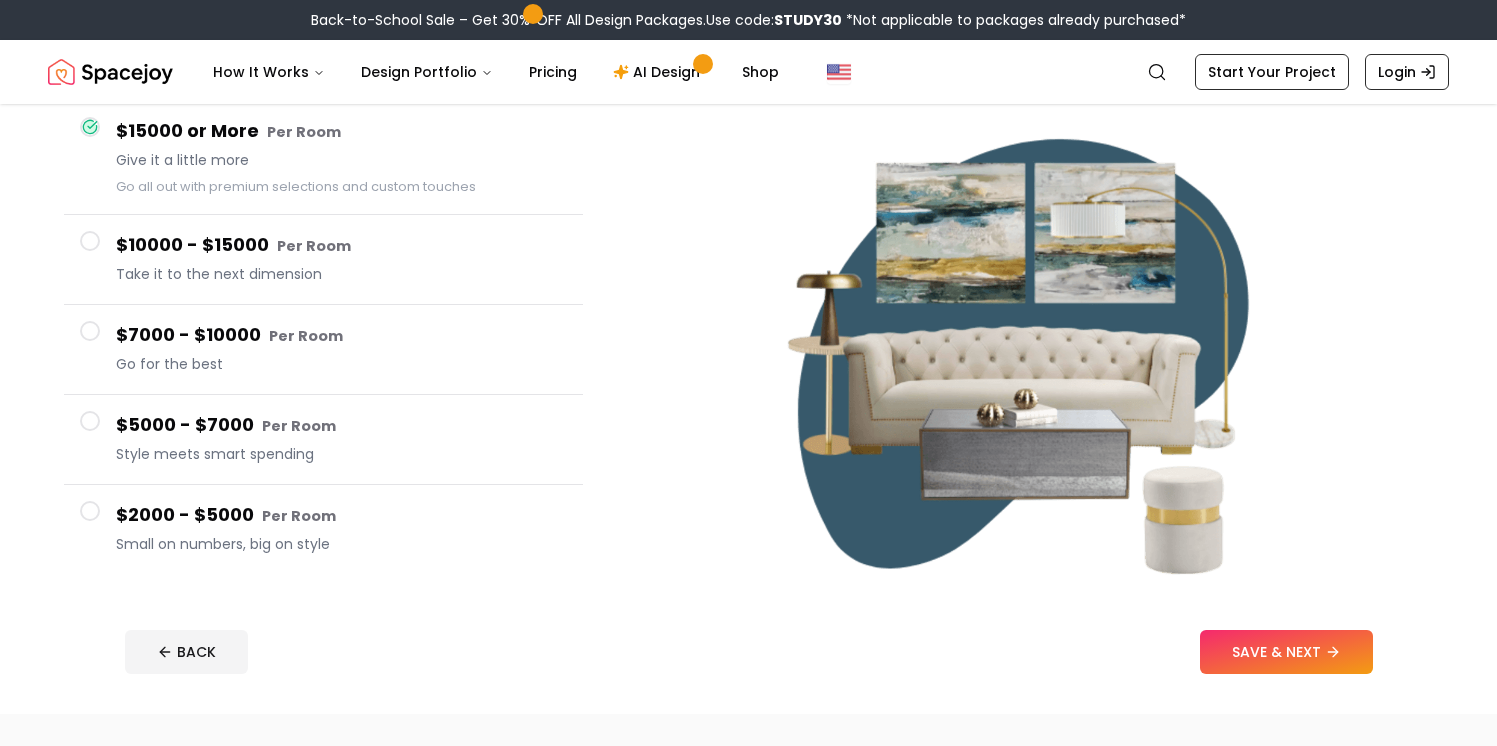 click at bounding box center (90, 331) 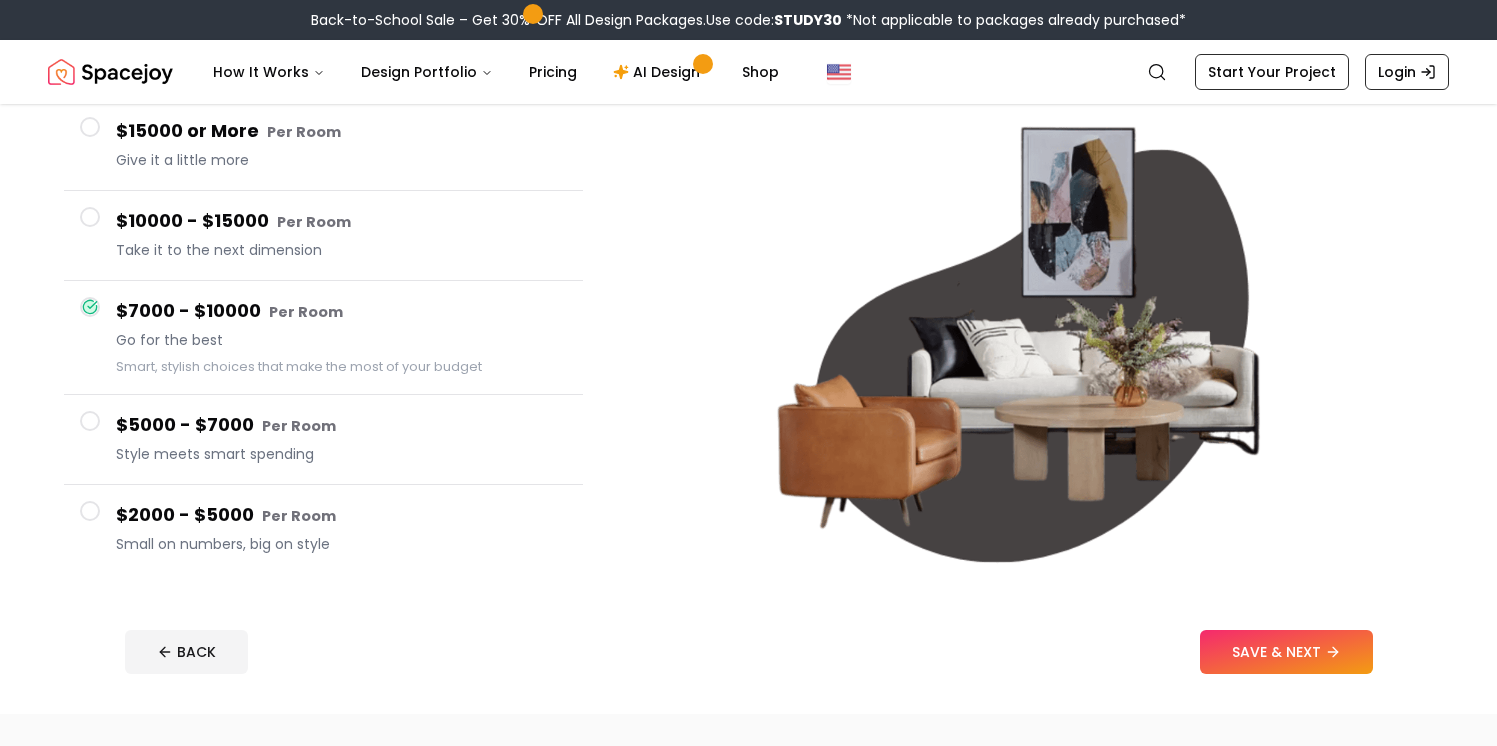 click on "$10000 - $15000    Per Room Take it to the next dimension" at bounding box center [323, 236] 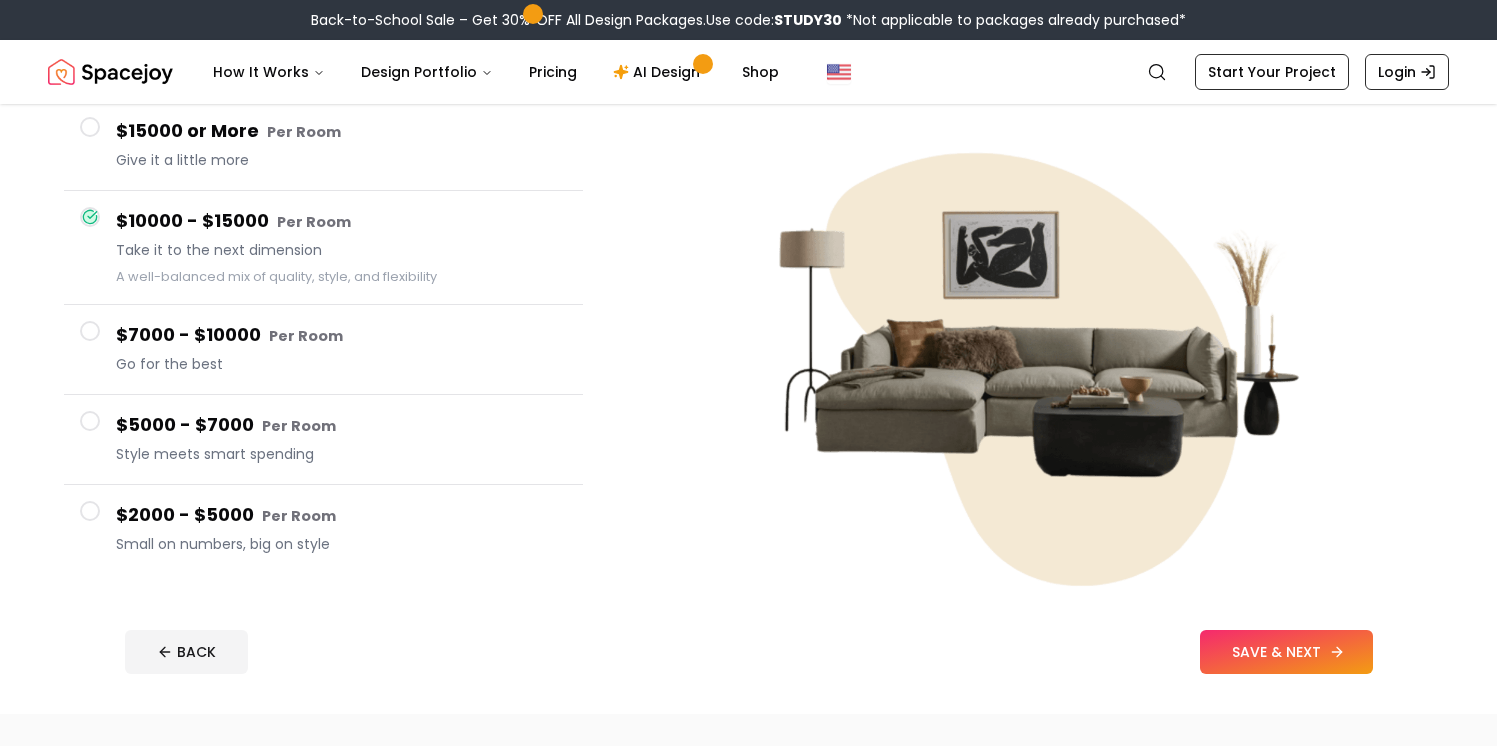click on "SAVE & NEXT" at bounding box center [1286, 652] 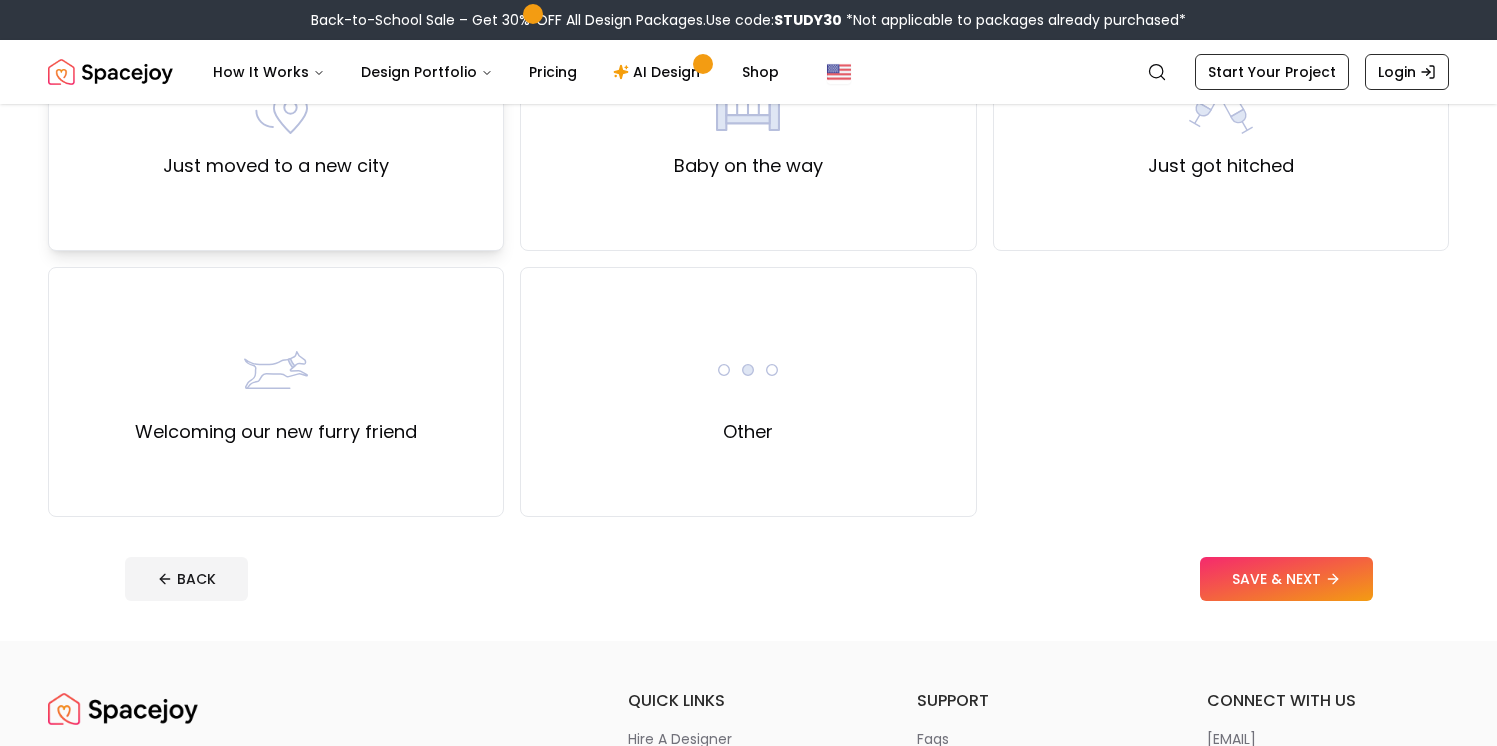 scroll, scrollTop: 834, scrollLeft: 0, axis: vertical 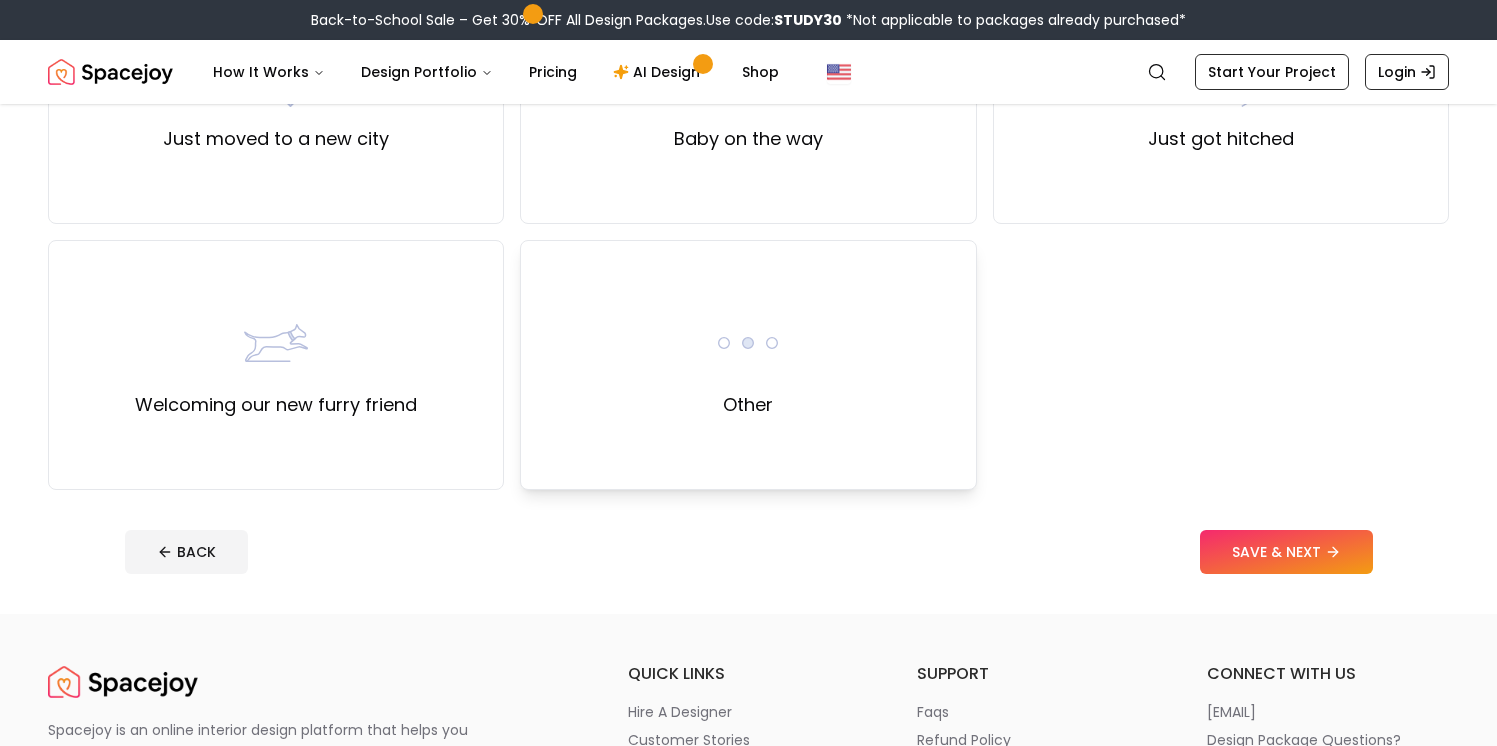click on "Other" at bounding box center (748, 365) 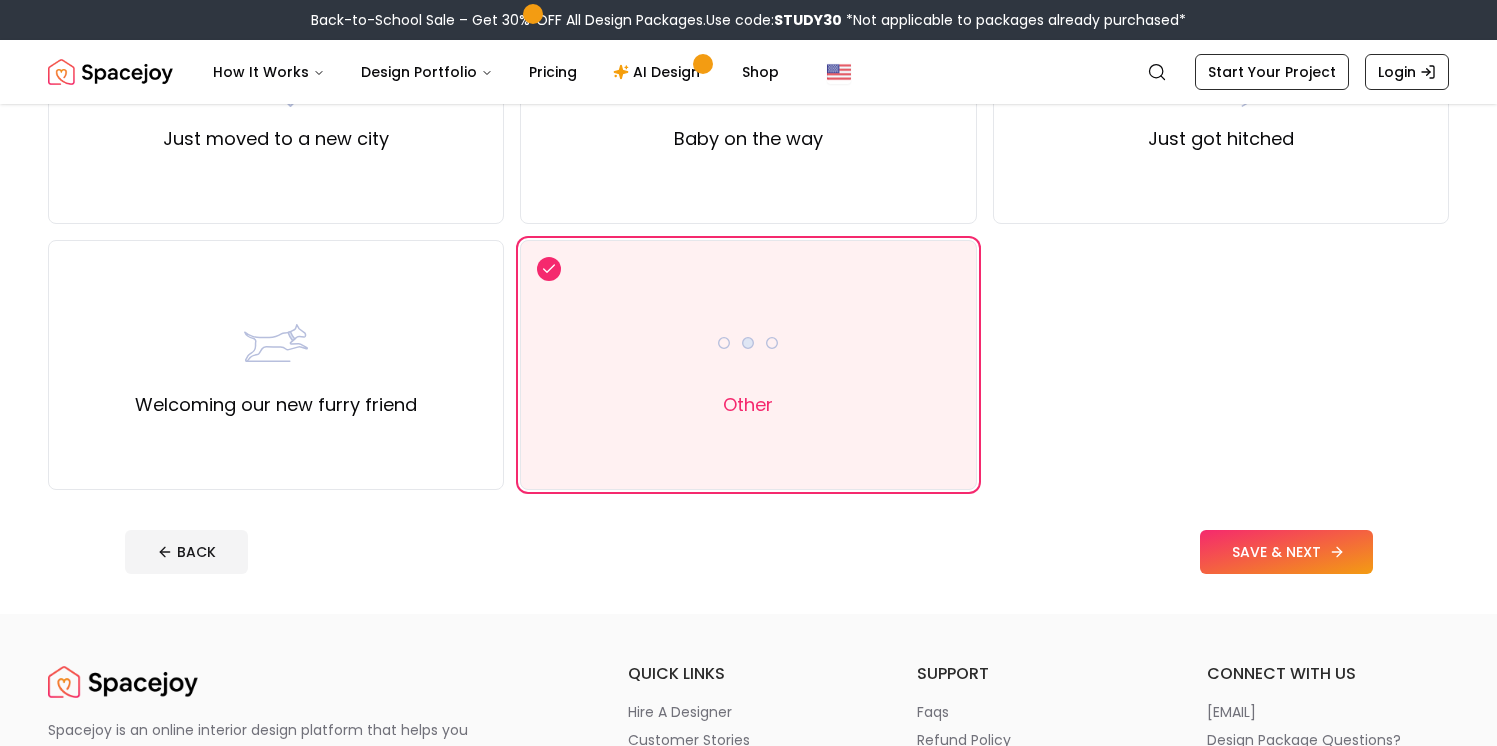 click on "SAVE & NEXT" at bounding box center [1286, 552] 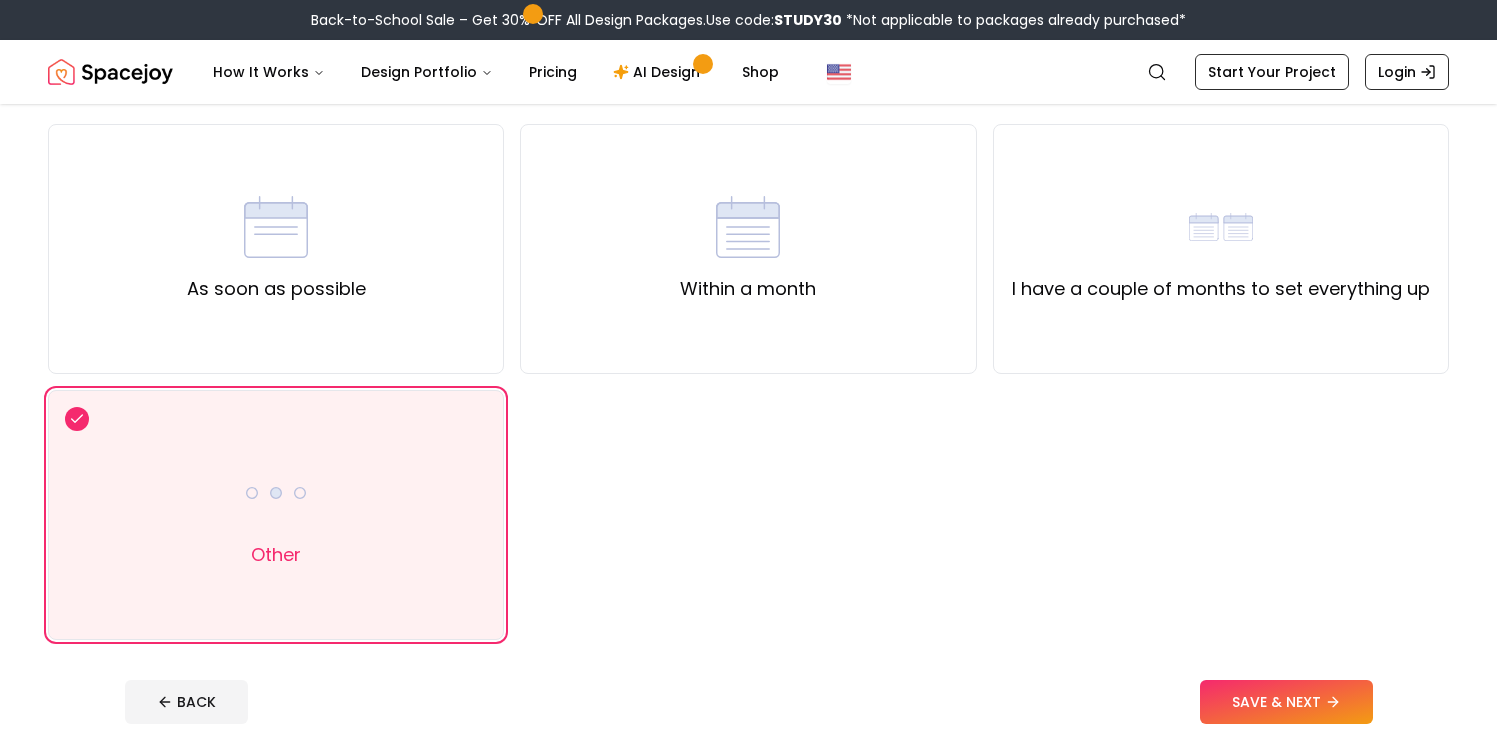 scroll, scrollTop: 196, scrollLeft: 0, axis: vertical 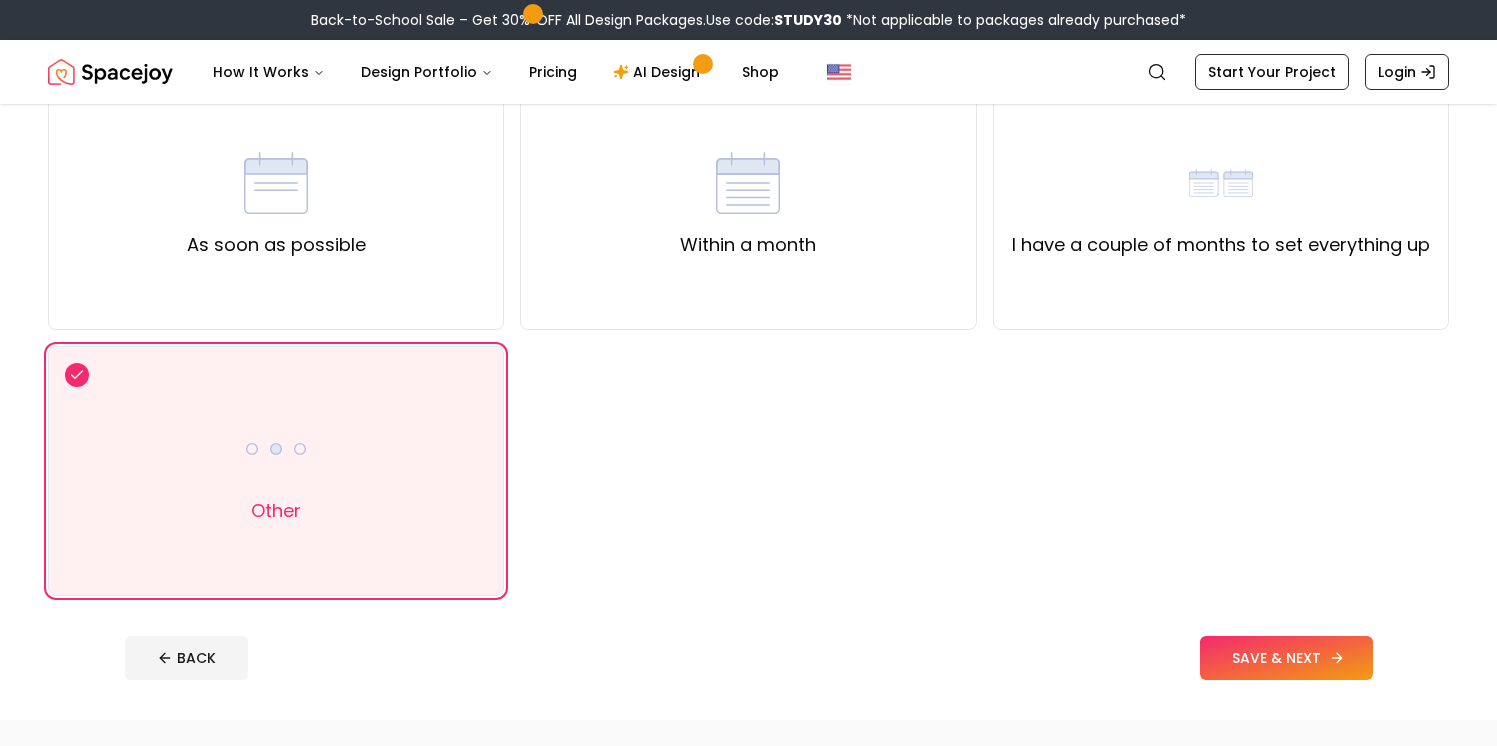 click on "SAVE & NEXT" at bounding box center [1286, 658] 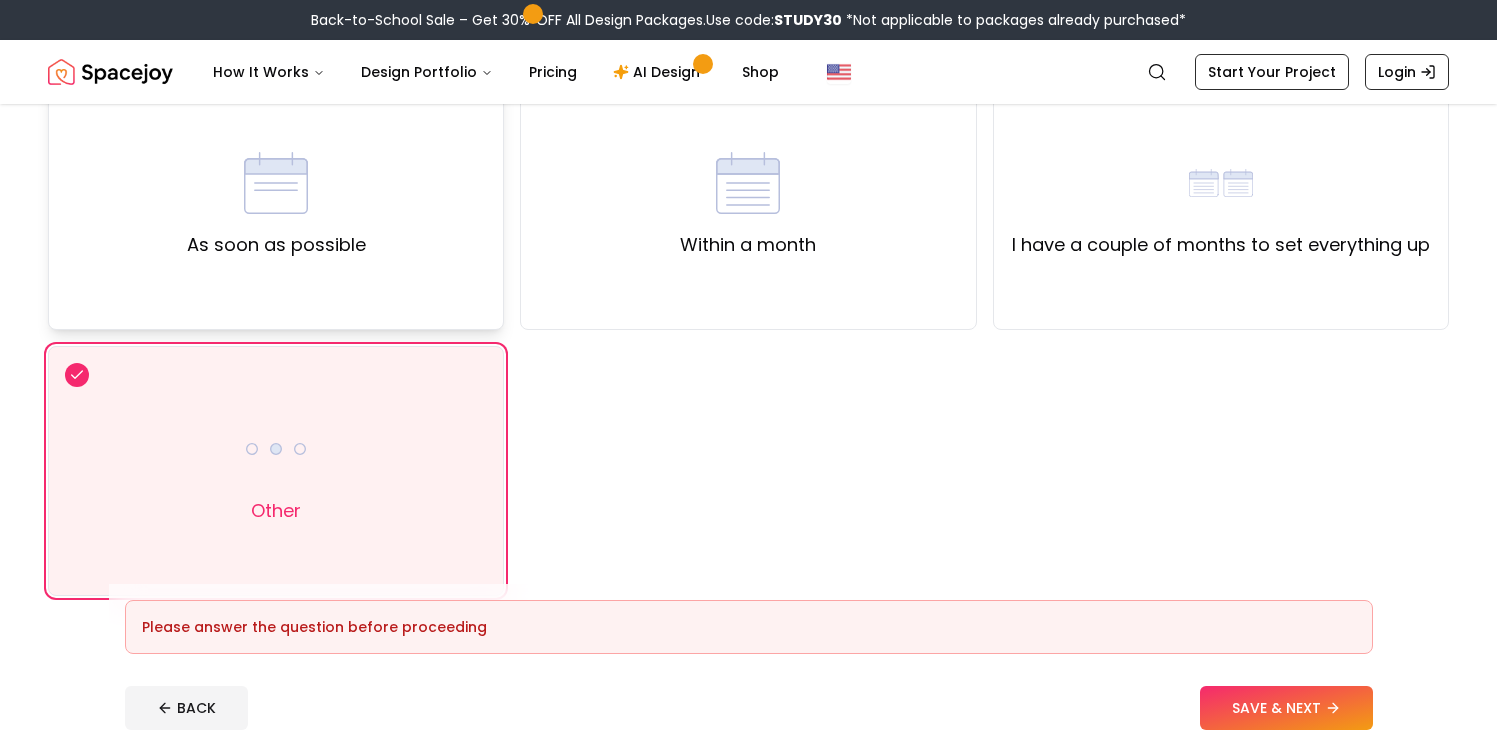 click on "As soon as possible" at bounding box center [276, 205] 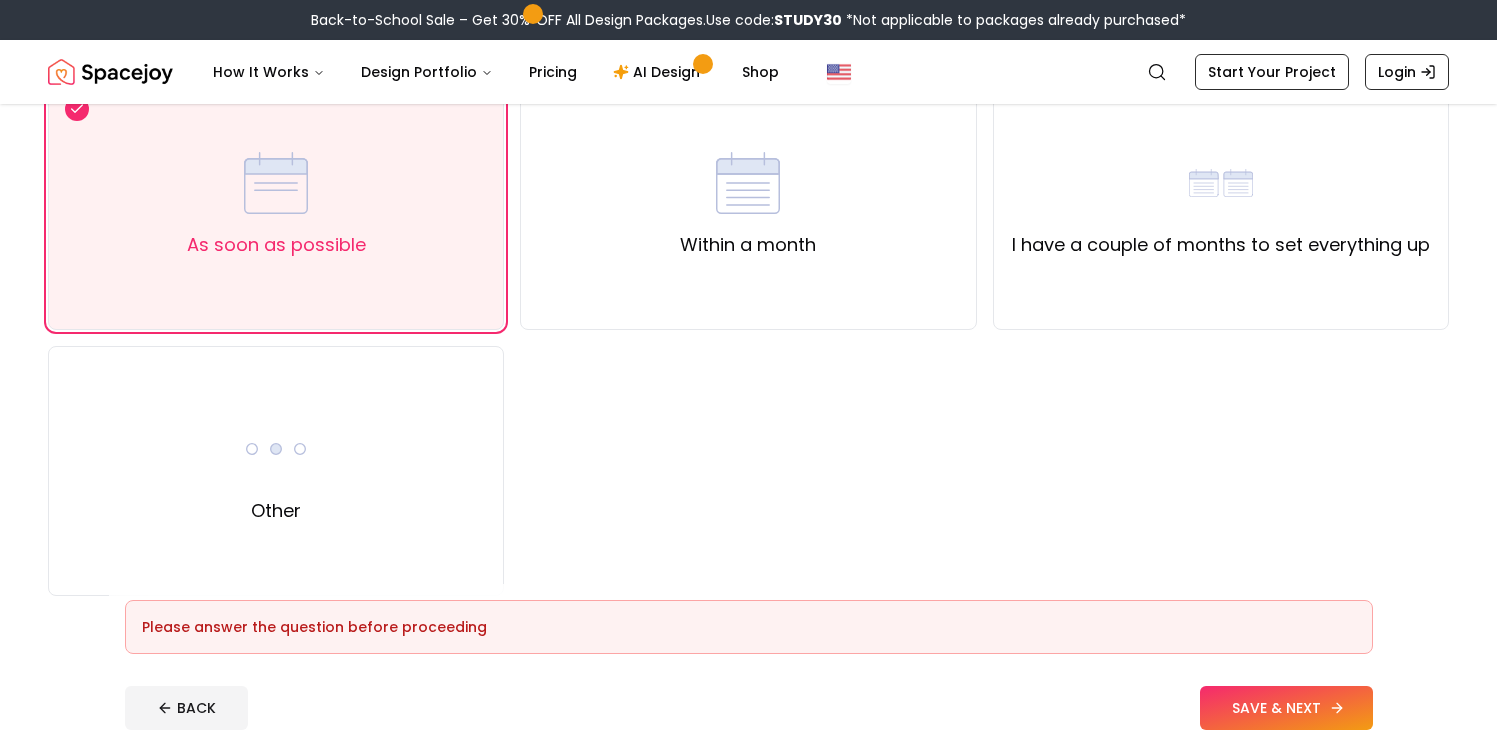 click on "SAVE & NEXT" at bounding box center [1286, 708] 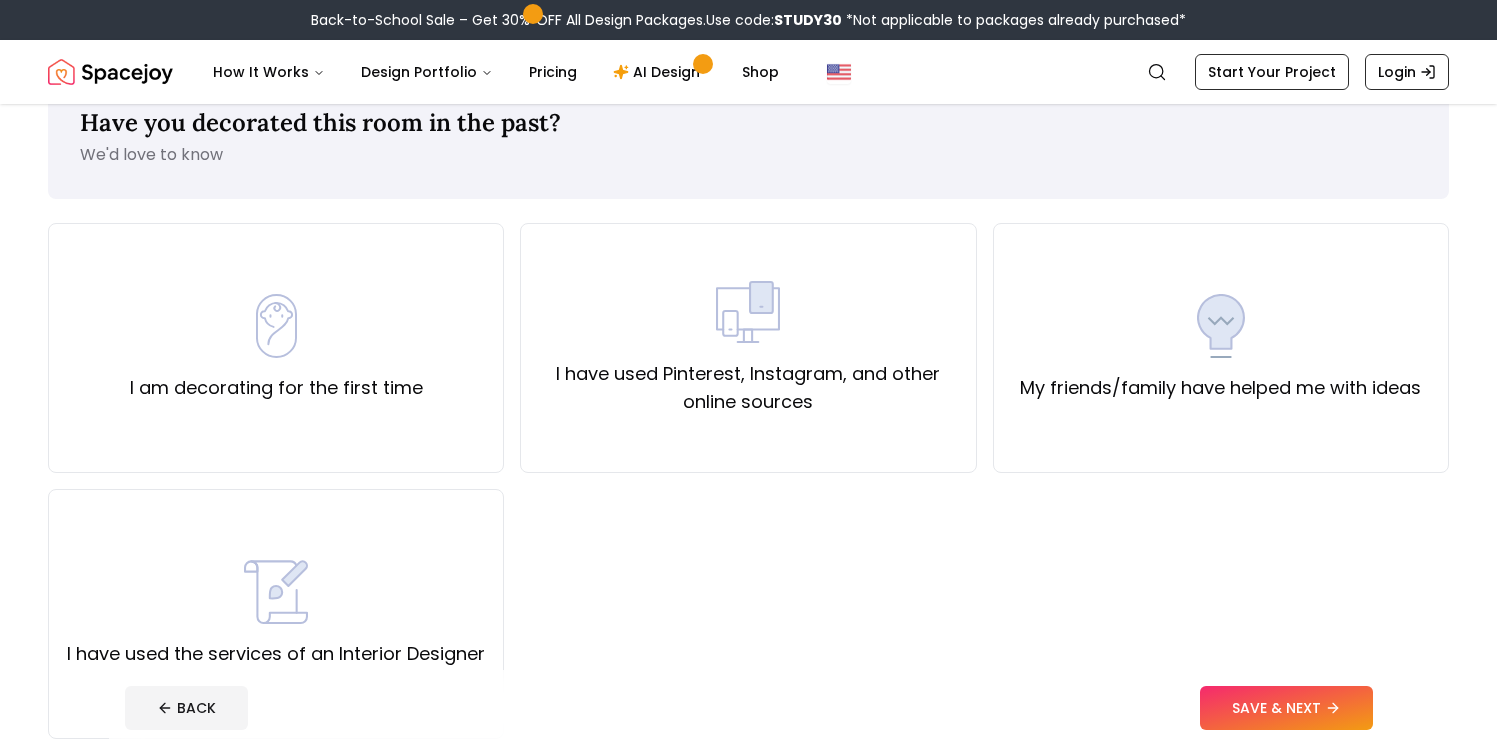 scroll, scrollTop: 158, scrollLeft: 0, axis: vertical 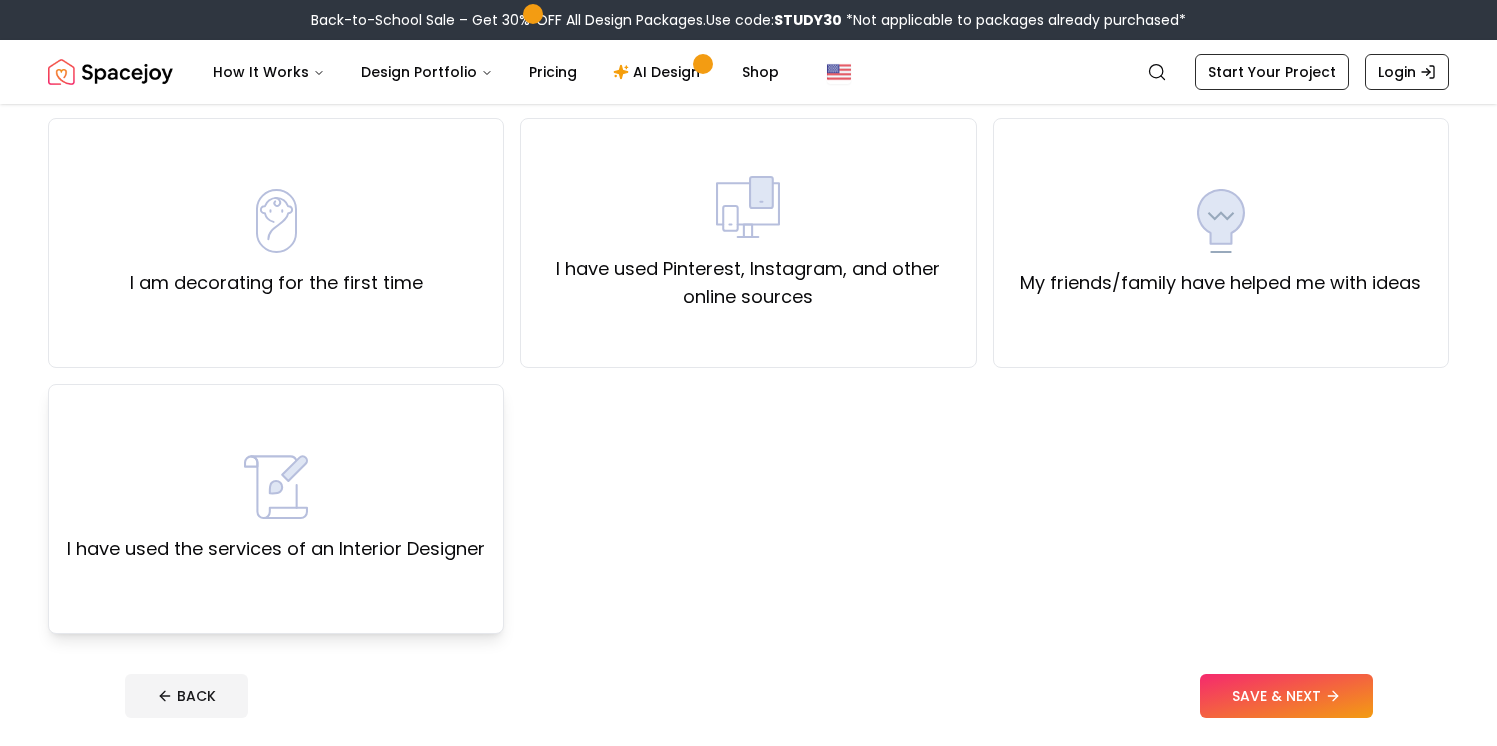 click on "I have used the services of an Interior Designer" at bounding box center [276, 509] 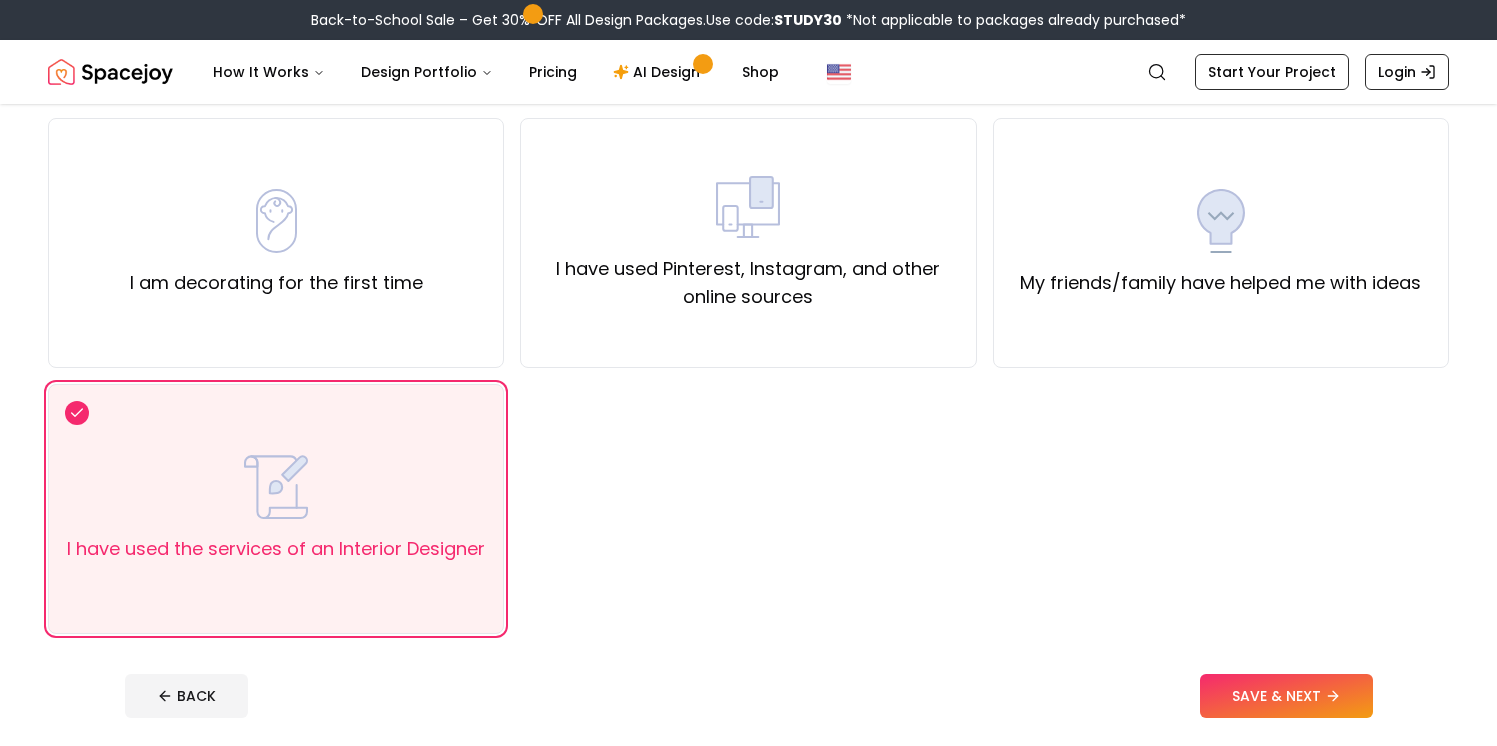 click on "SAVE & NEXT" at bounding box center (1286, 696) 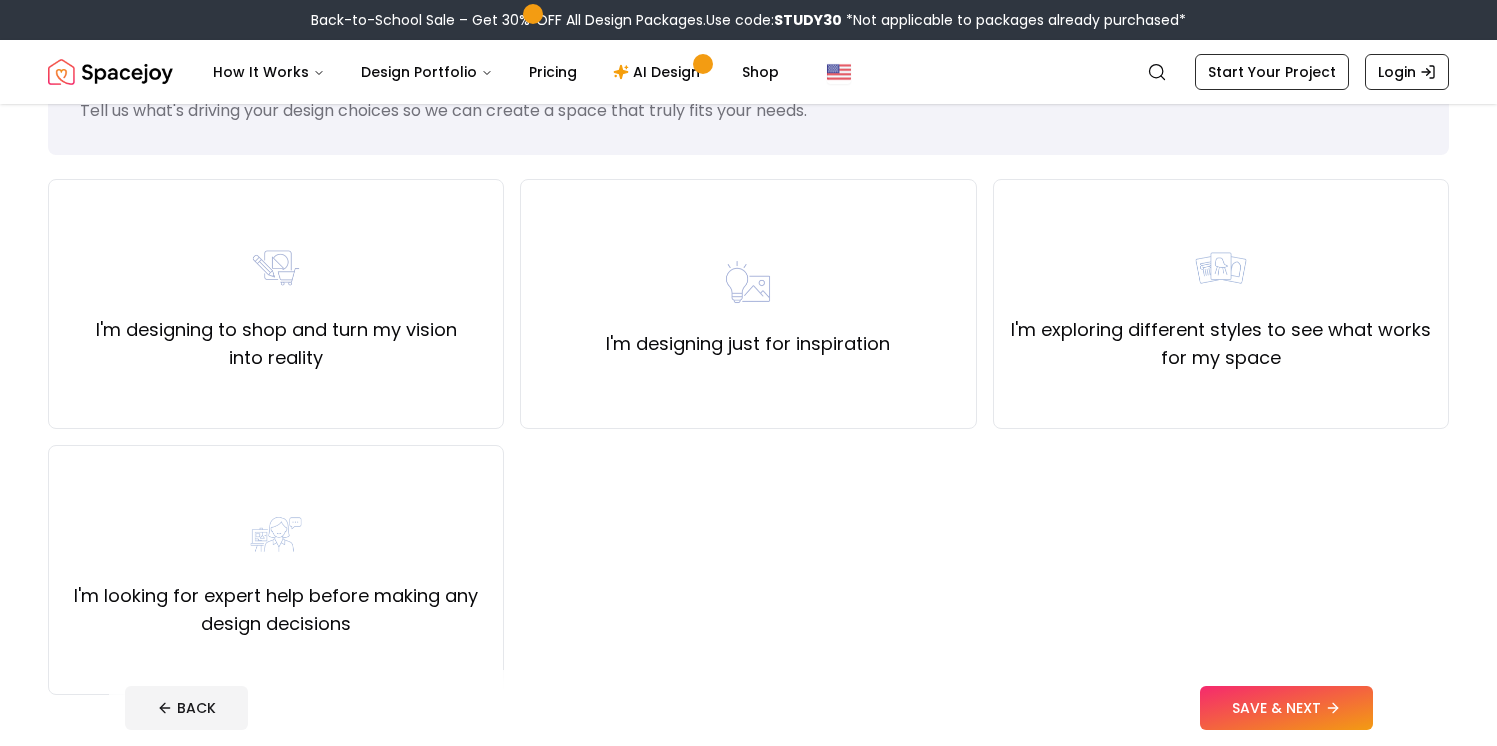 scroll, scrollTop: 103, scrollLeft: 0, axis: vertical 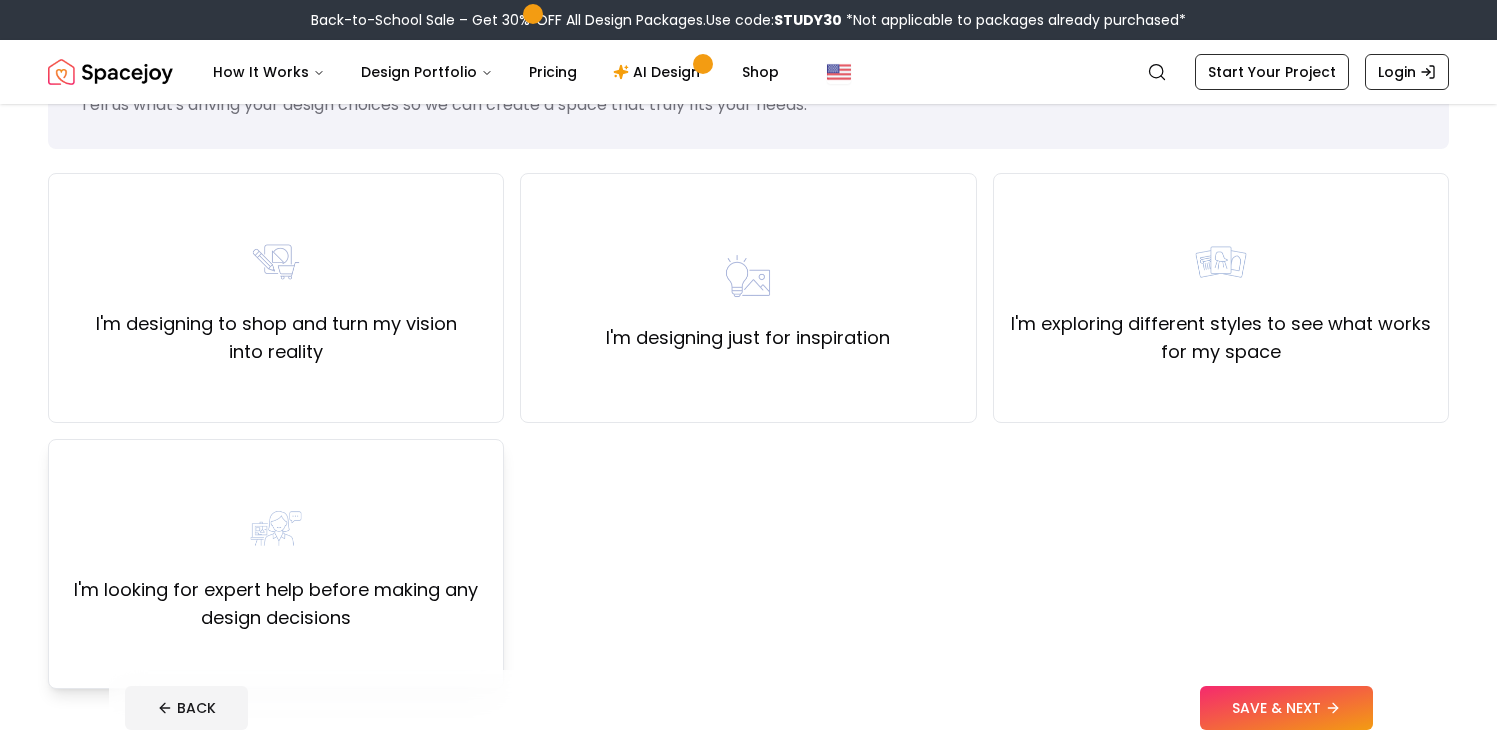 click on "I'm looking for expert help before making any design decisions" at bounding box center [276, 564] 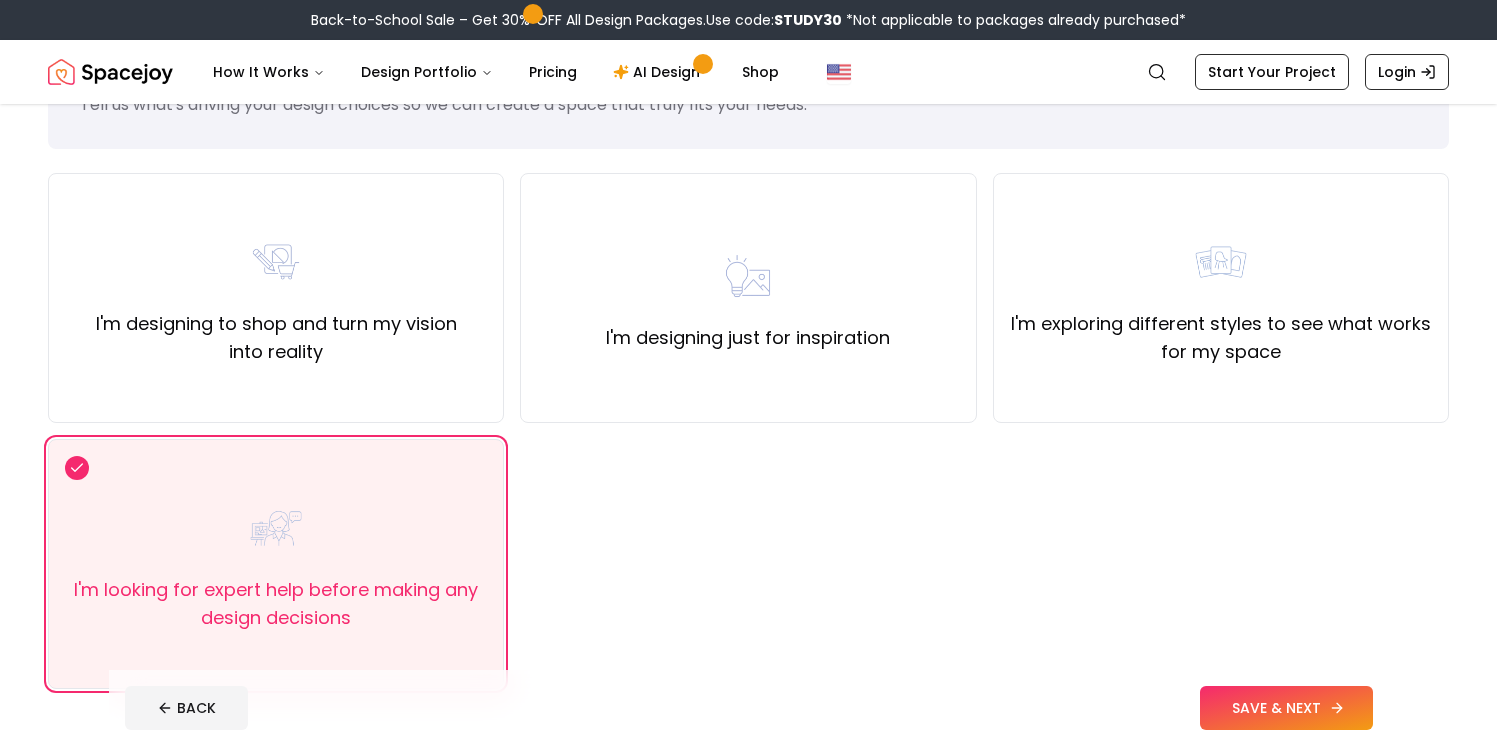 click on "SAVE & NEXT" at bounding box center (1286, 708) 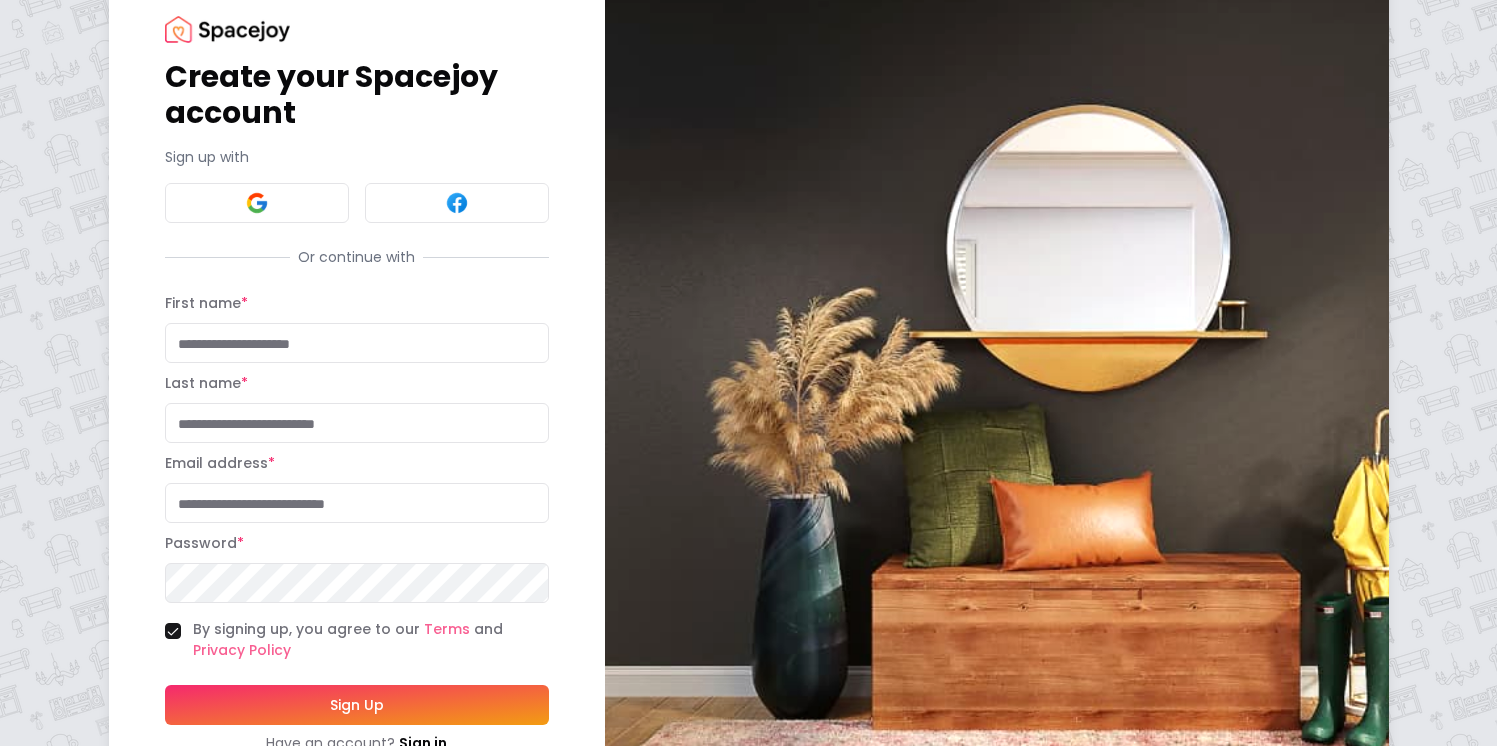 scroll, scrollTop: 81, scrollLeft: 0, axis: vertical 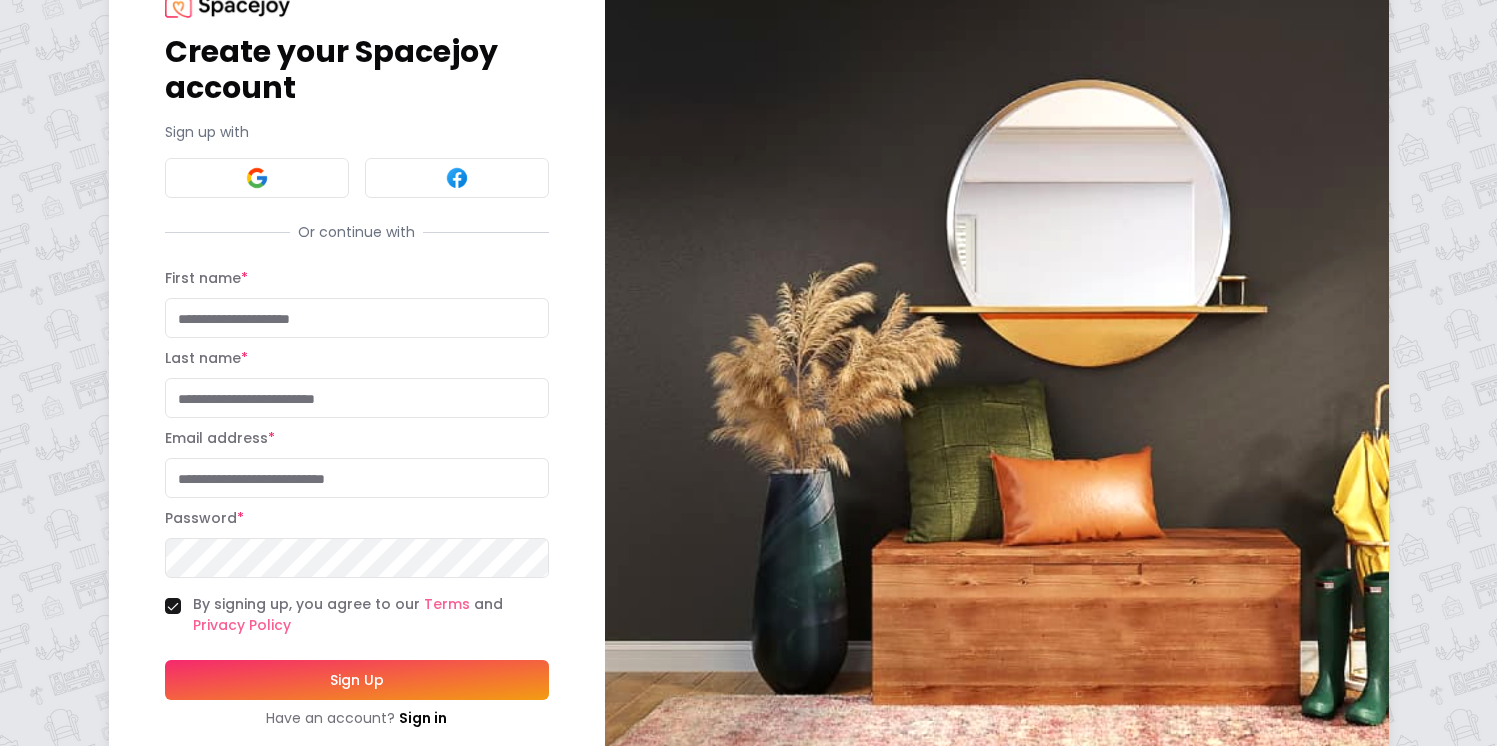 click on "First name  *" at bounding box center (357, 318) 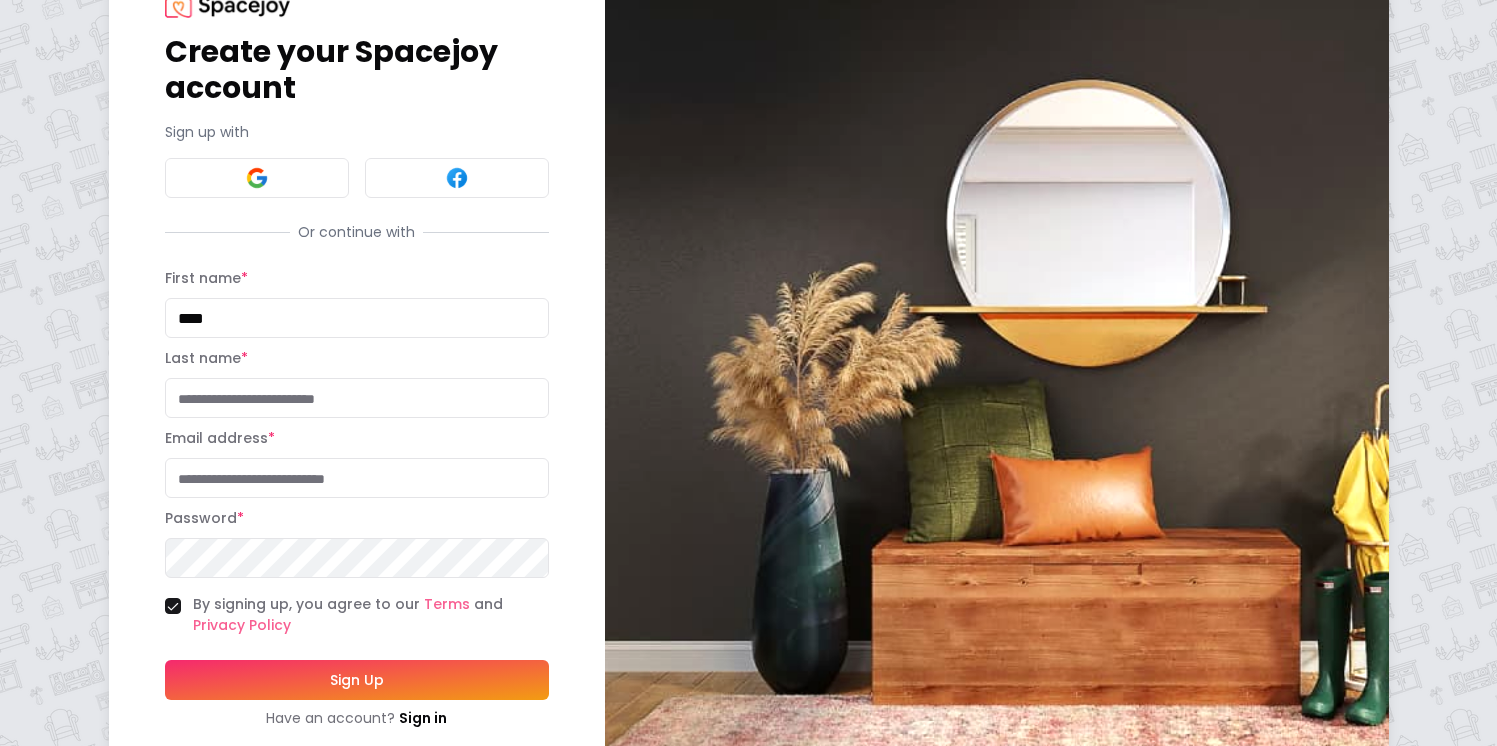 type on "****" 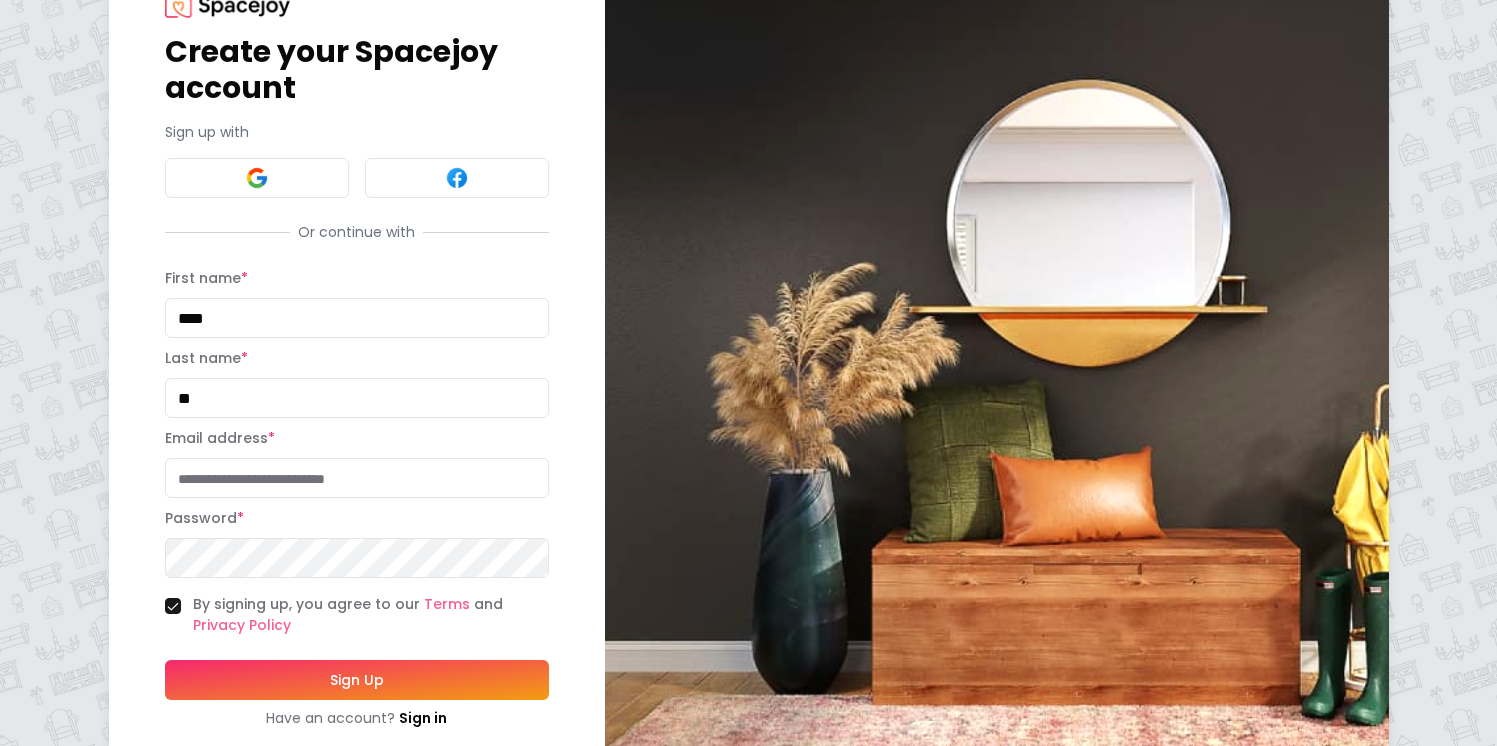 type on "*" 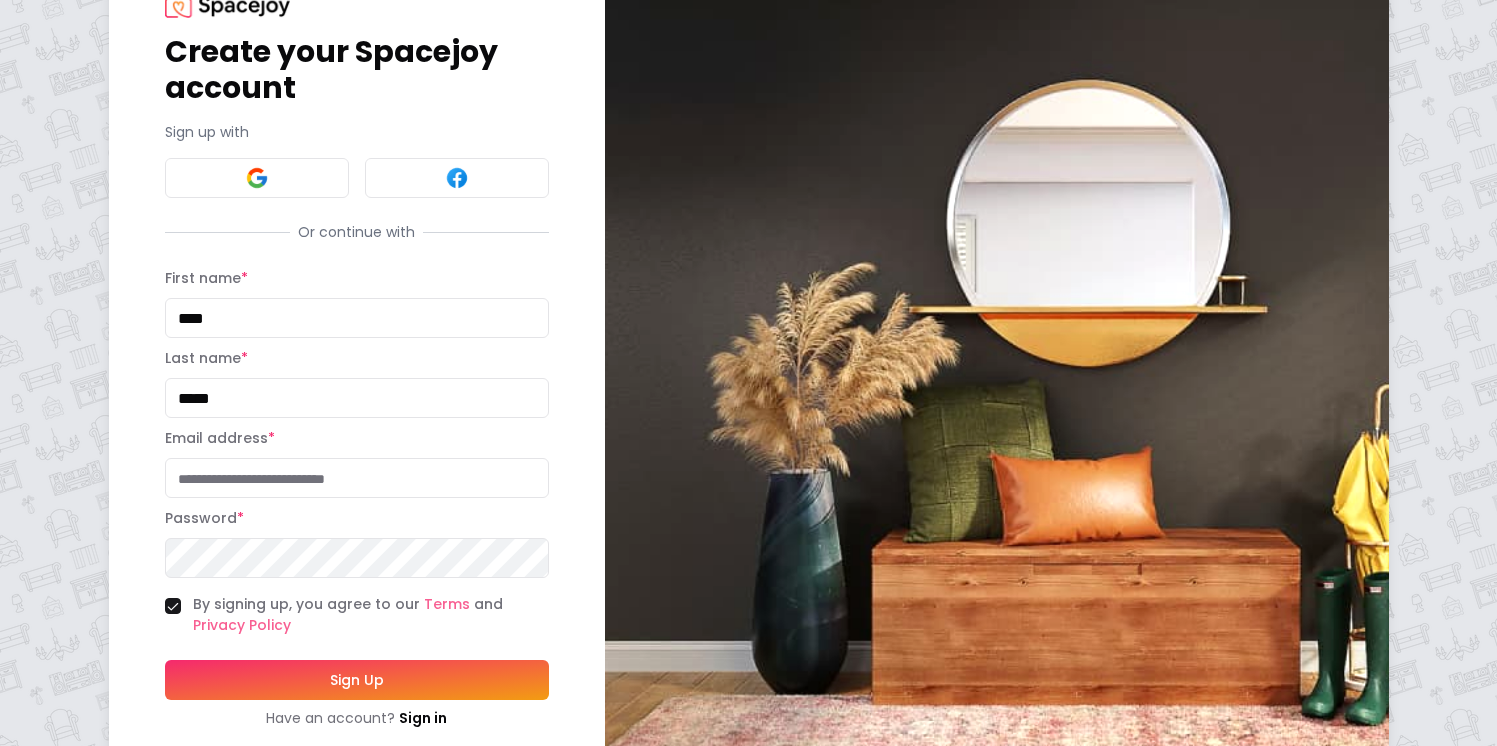 type on "*****" 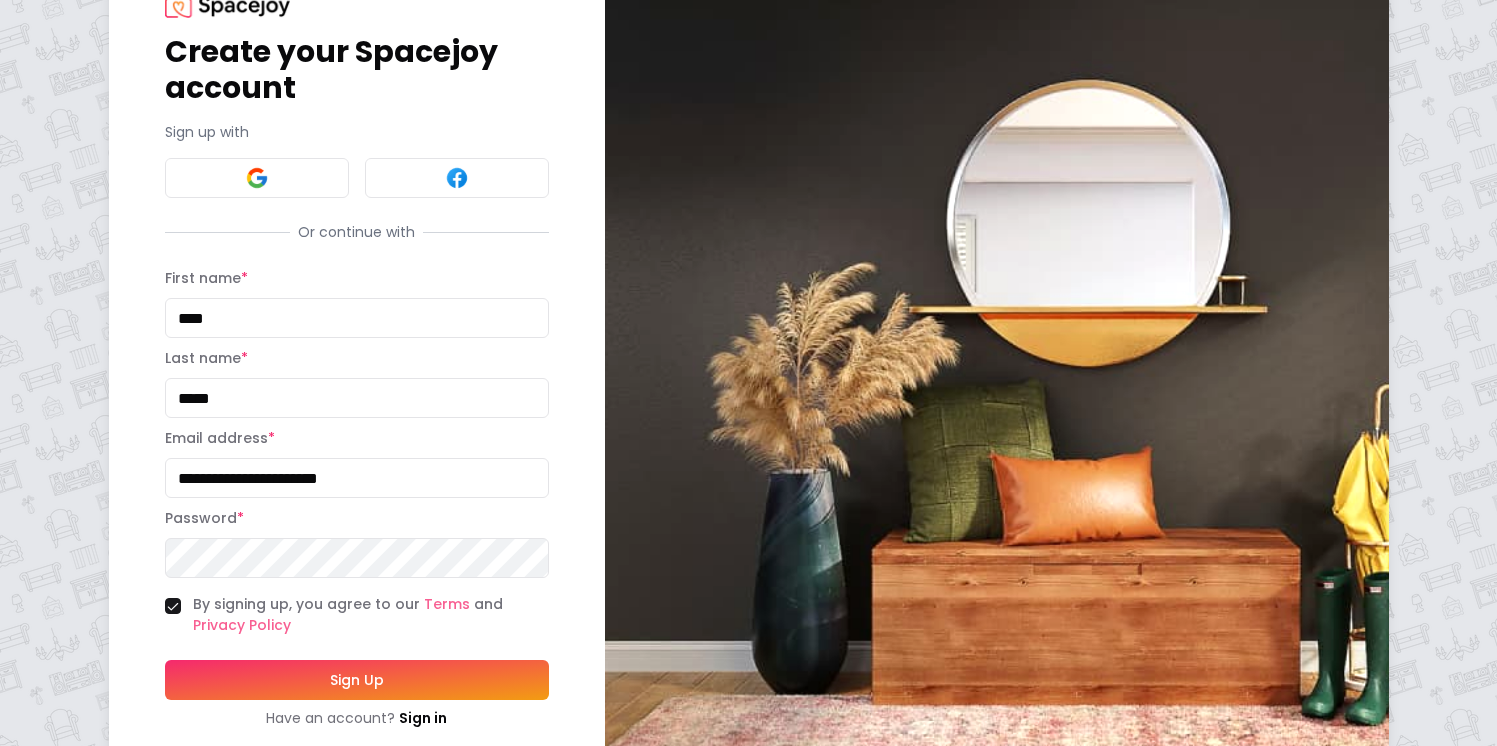 type on "**********" 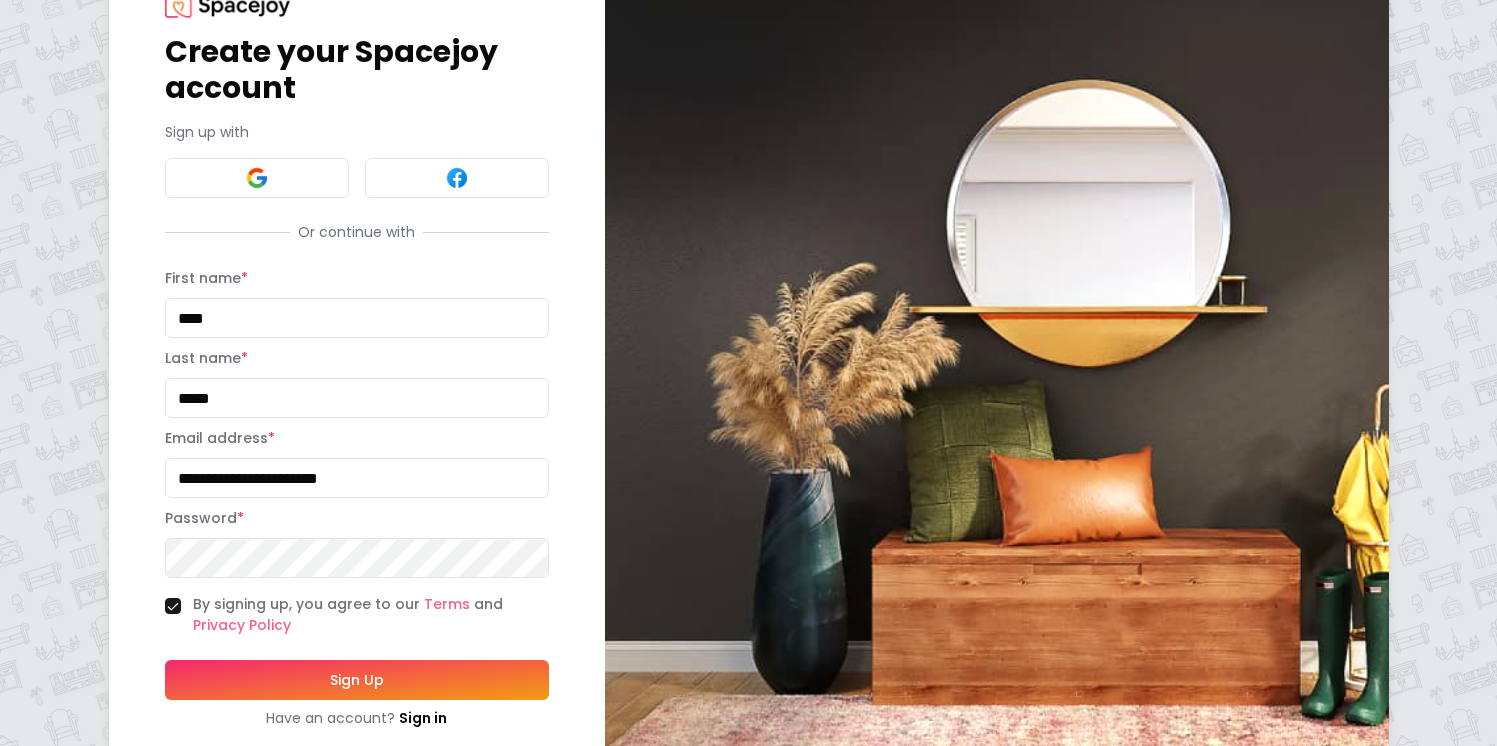 click on "Sign Up" at bounding box center [357, 680] 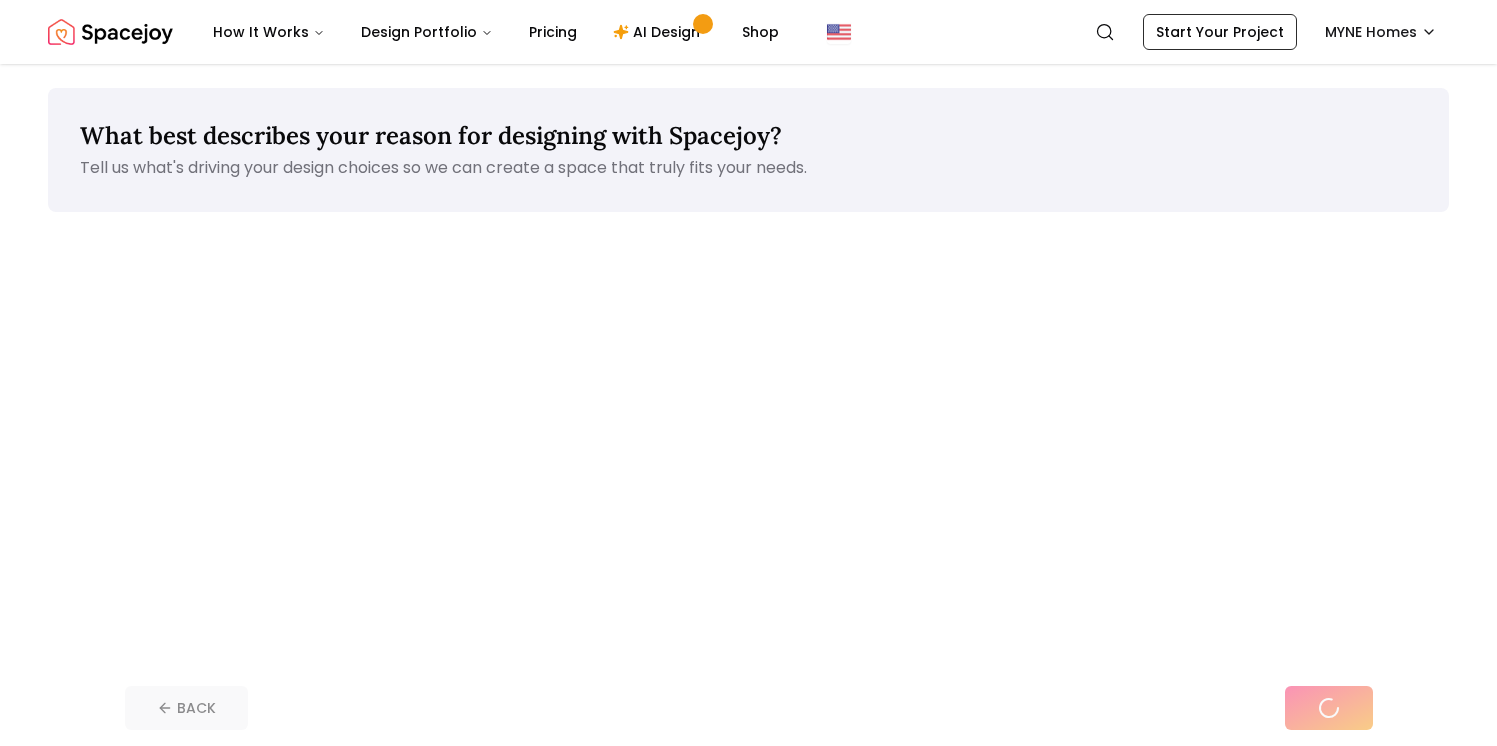scroll, scrollTop: 0, scrollLeft: 0, axis: both 